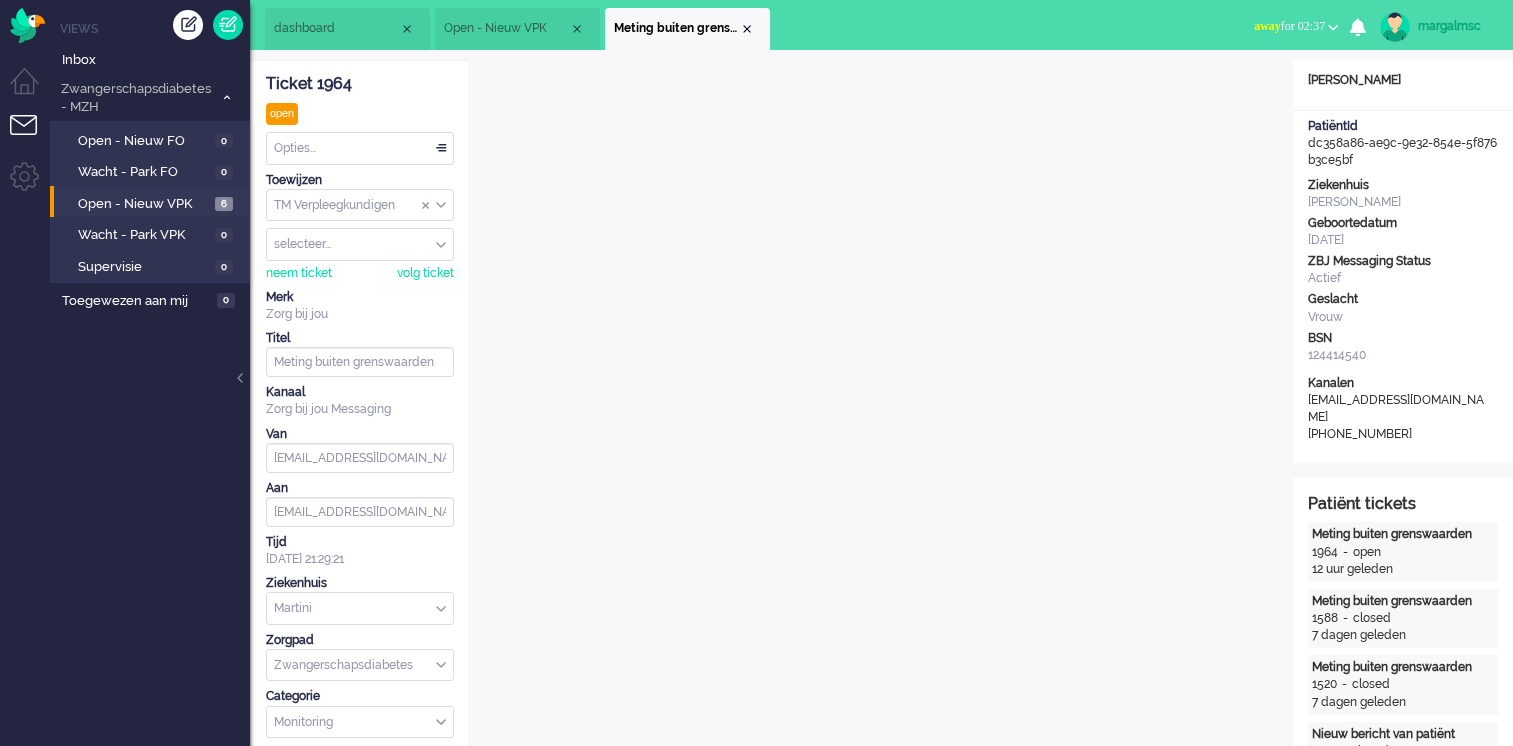 scroll, scrollTop: 0, scrollLeft: 0, axis: both 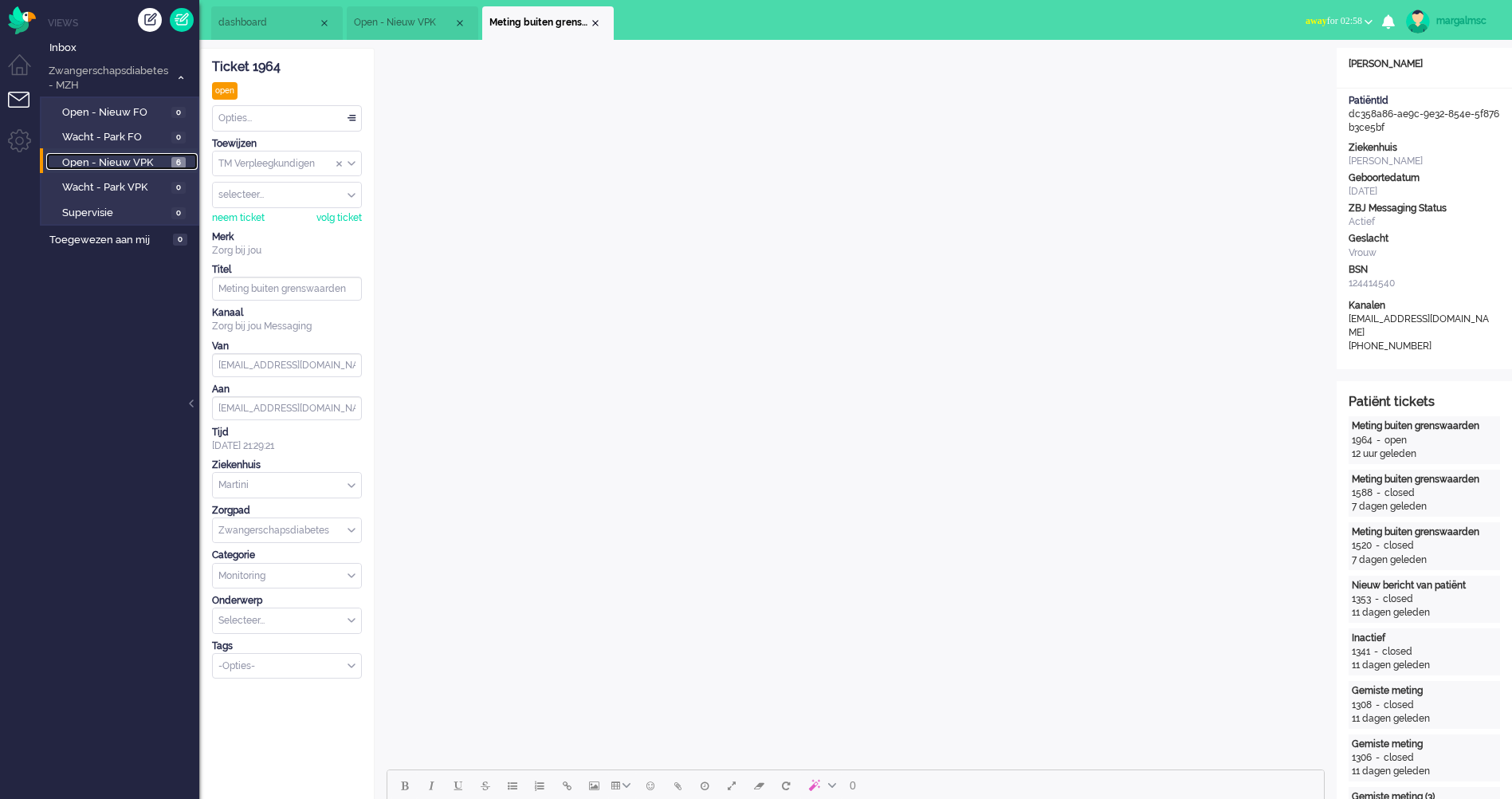 click on "Open - Nieuw VPK" at bounding box center (115, 163) 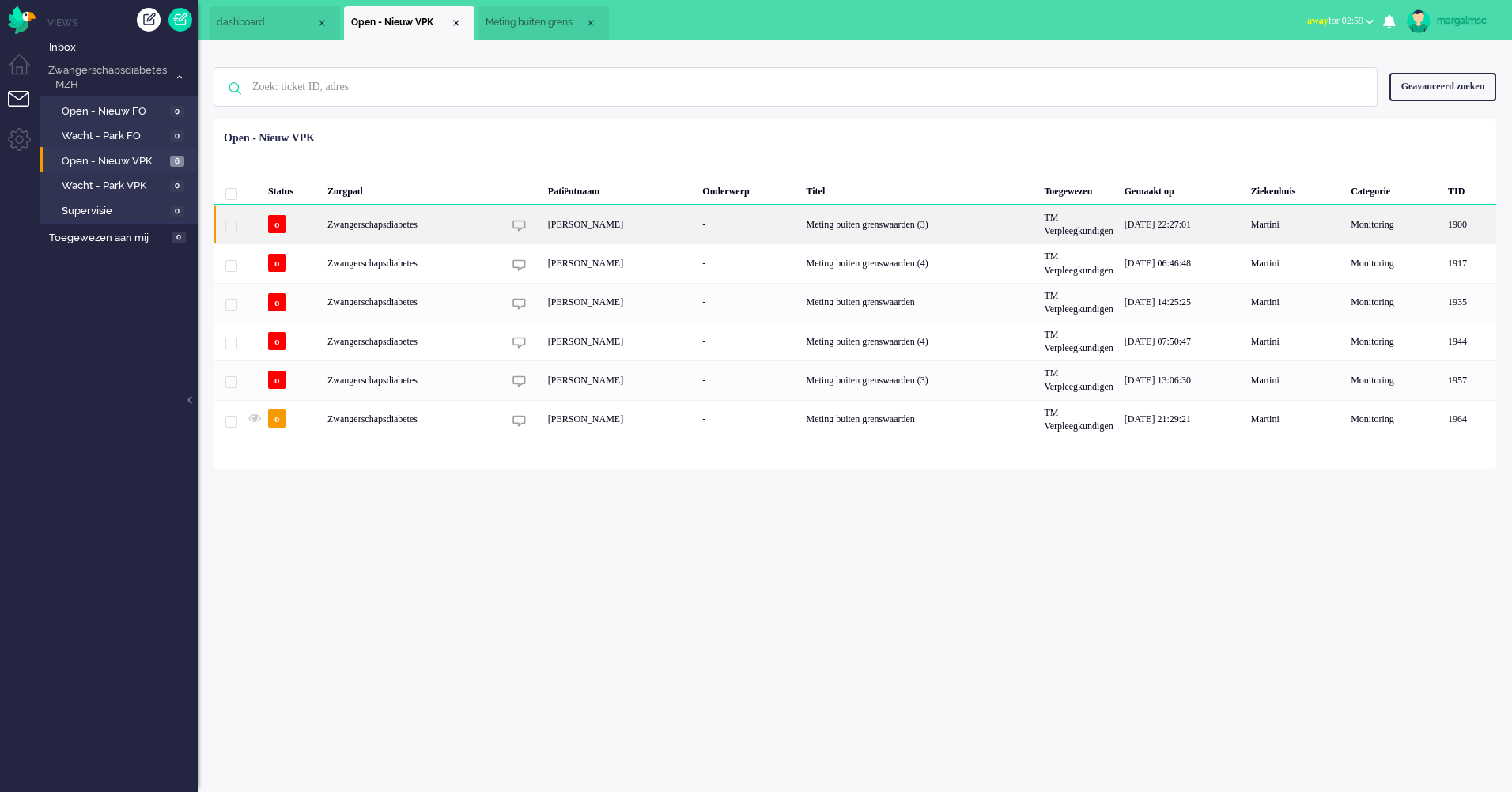 click on "[PERSON_NAME]" 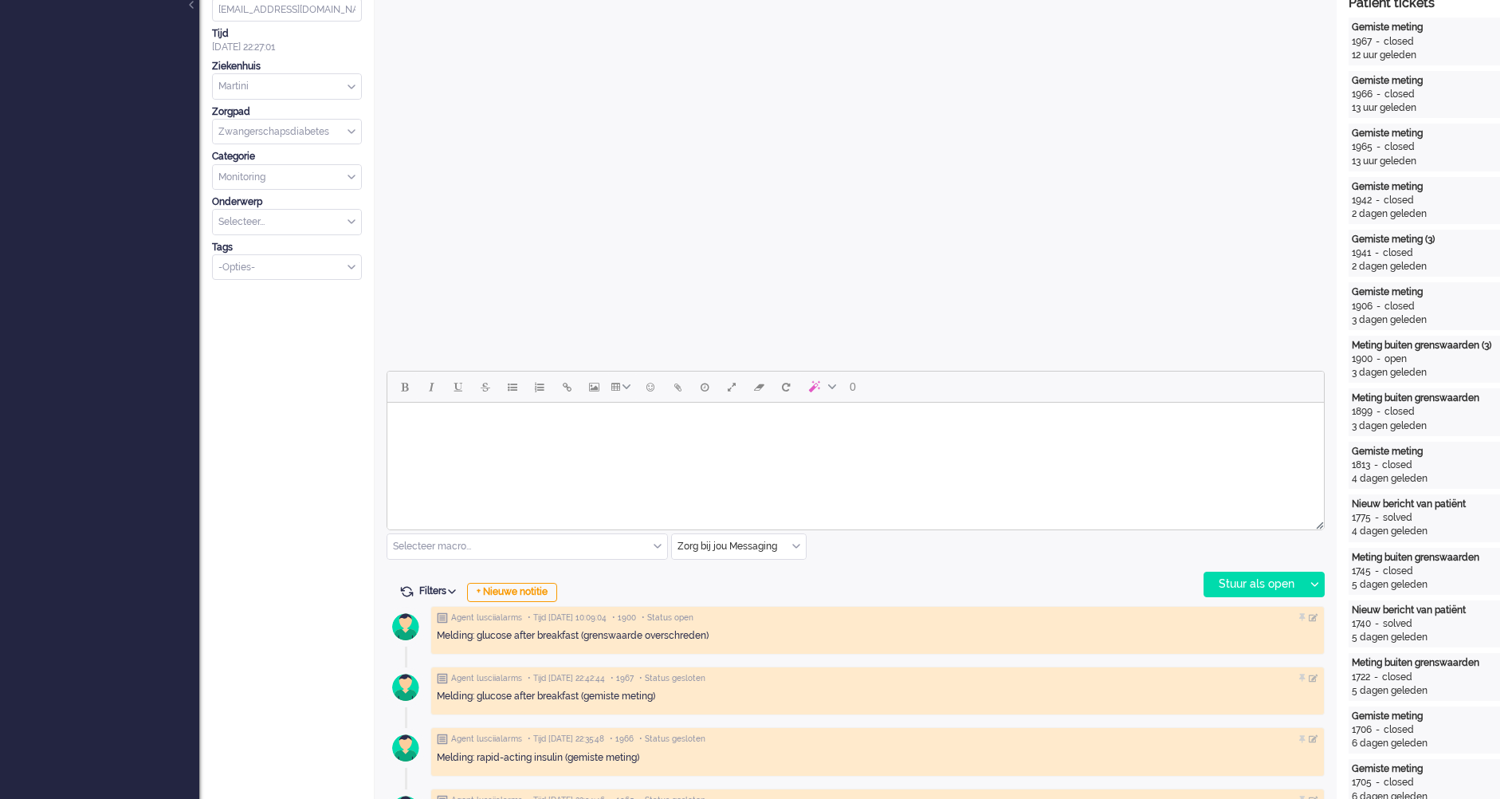 scroll, scrollTop: 638, scrollLeft: 0, axis: vertical 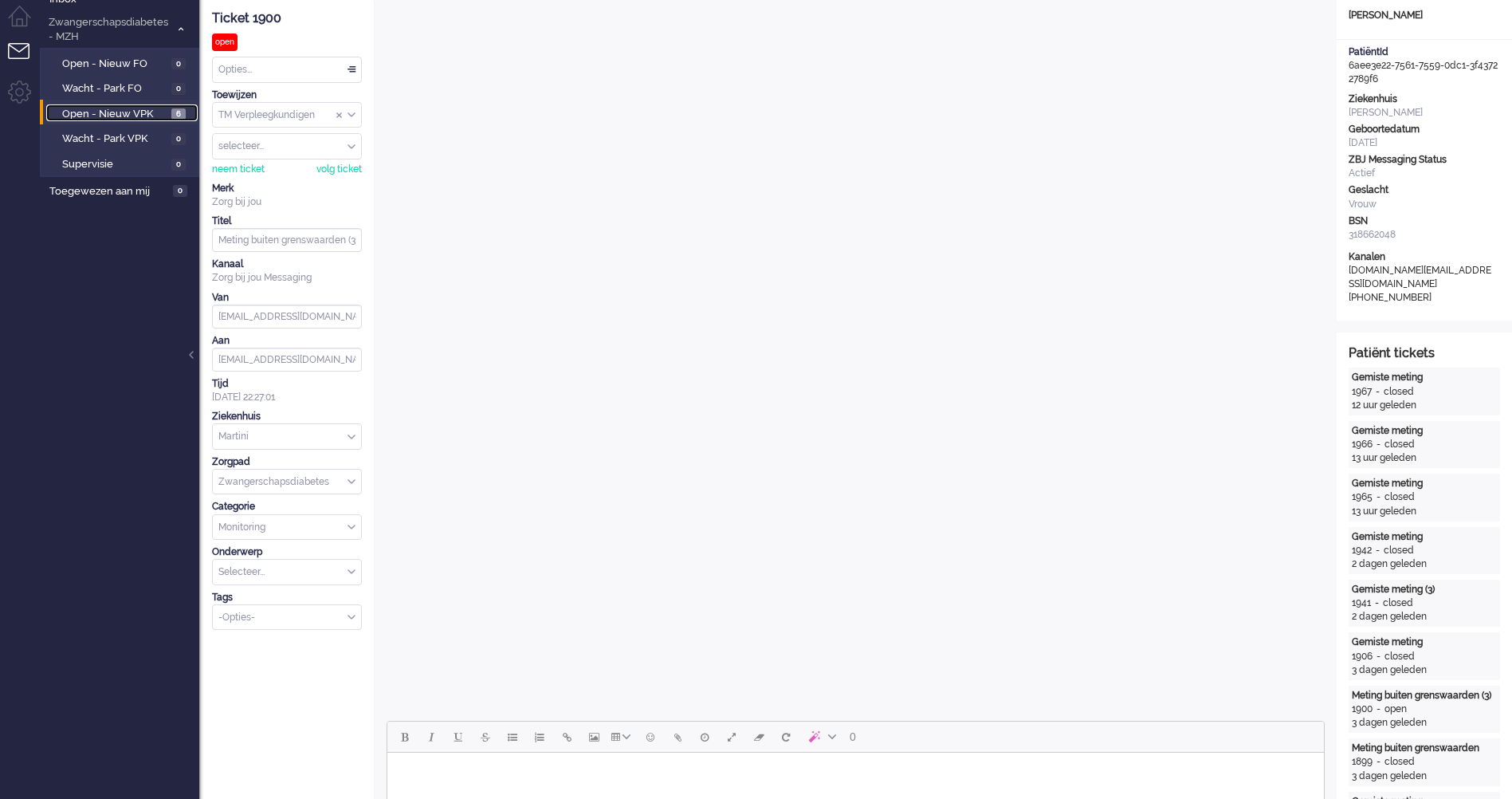 click on "Open - Nieuw VPK" at bounding box center (115, 114) 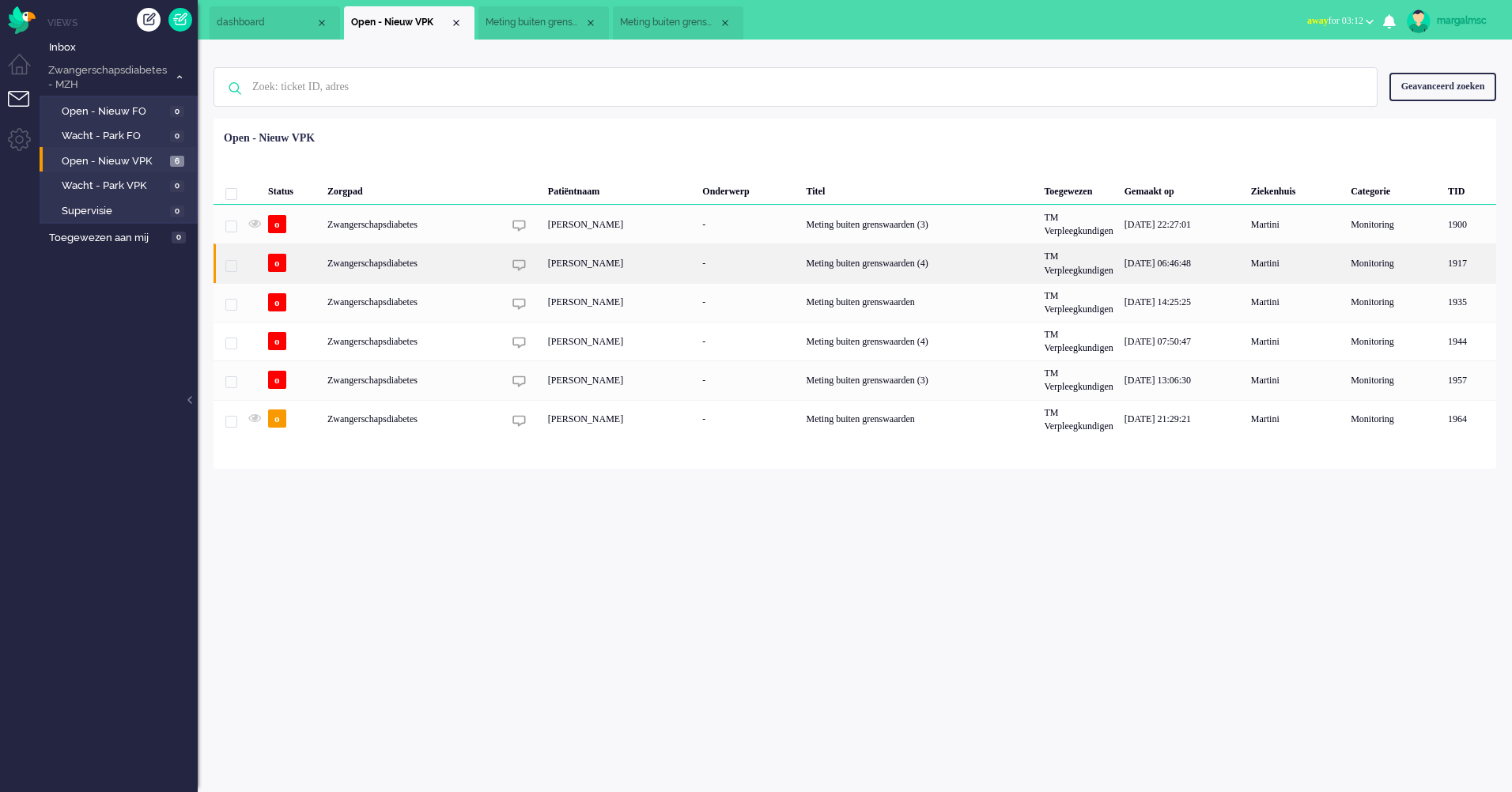 click on "Zwangerschapsdiabetes" 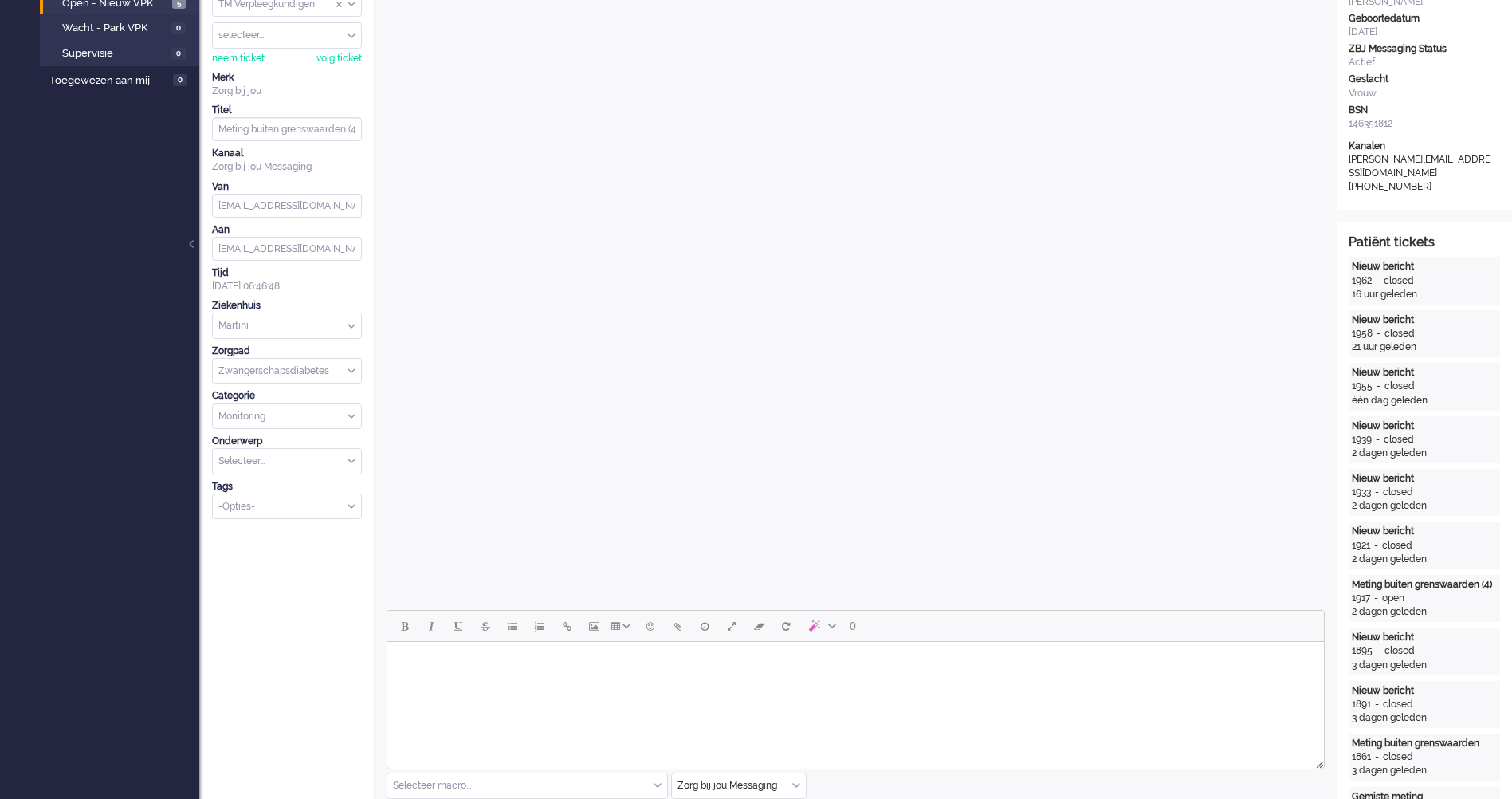 scroll, scrollTop: 0, scrollLeft: 0, axis: both 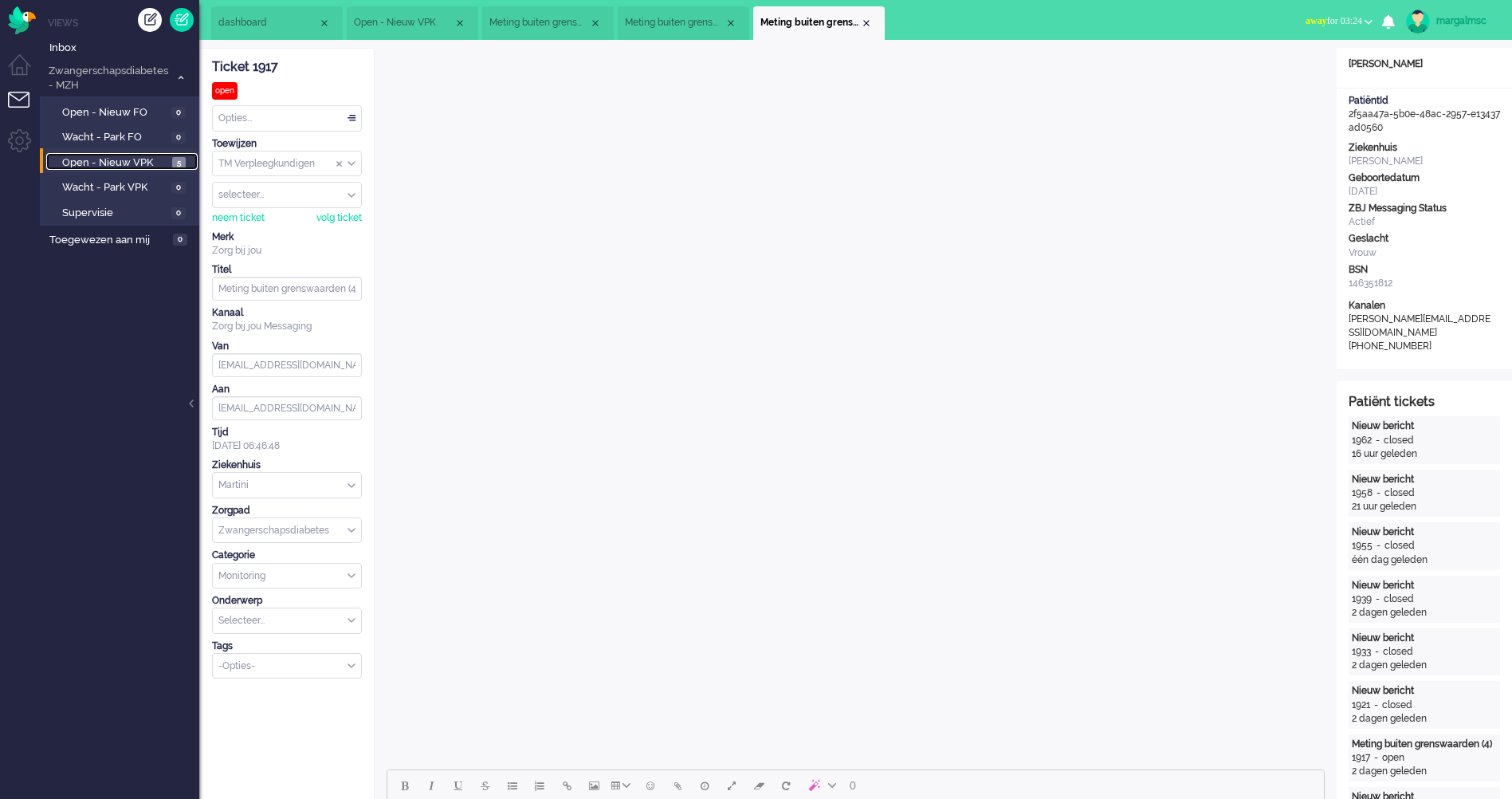 click on "Open - Nieuw VPK" at bounding box center (115, 163) 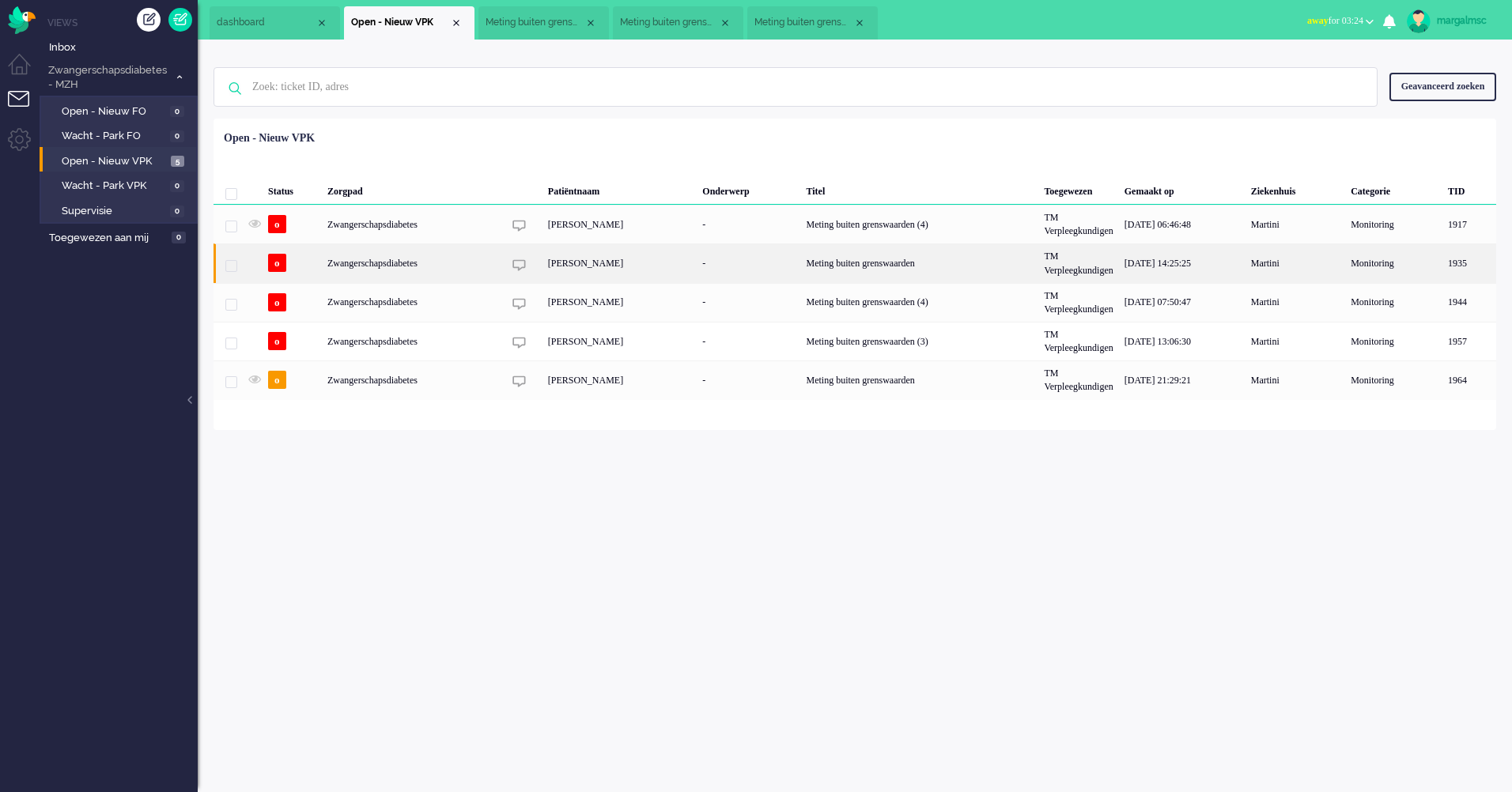 click 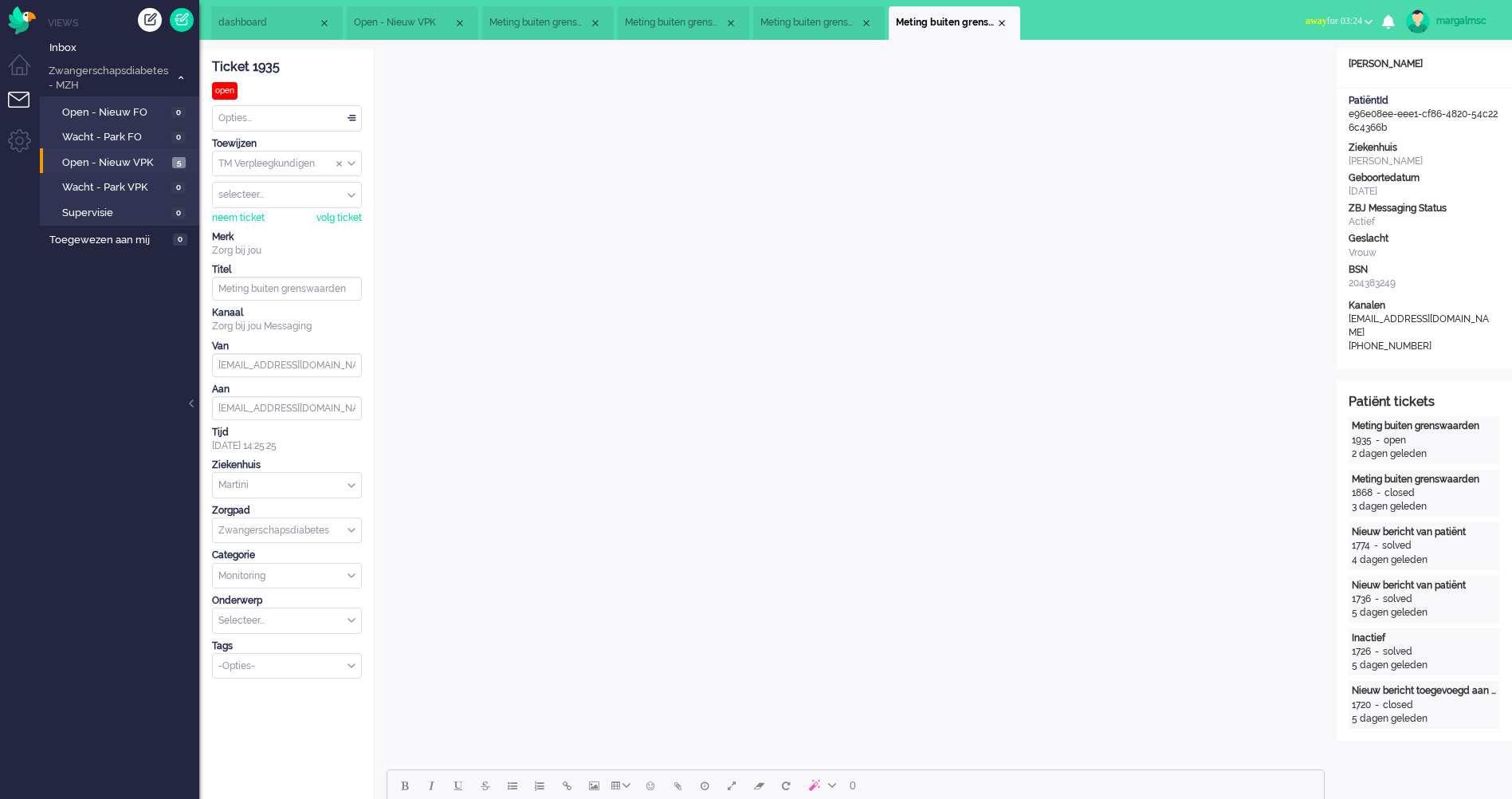 scroll, scrollTop: 0, scrollLeft: 0, axis: both 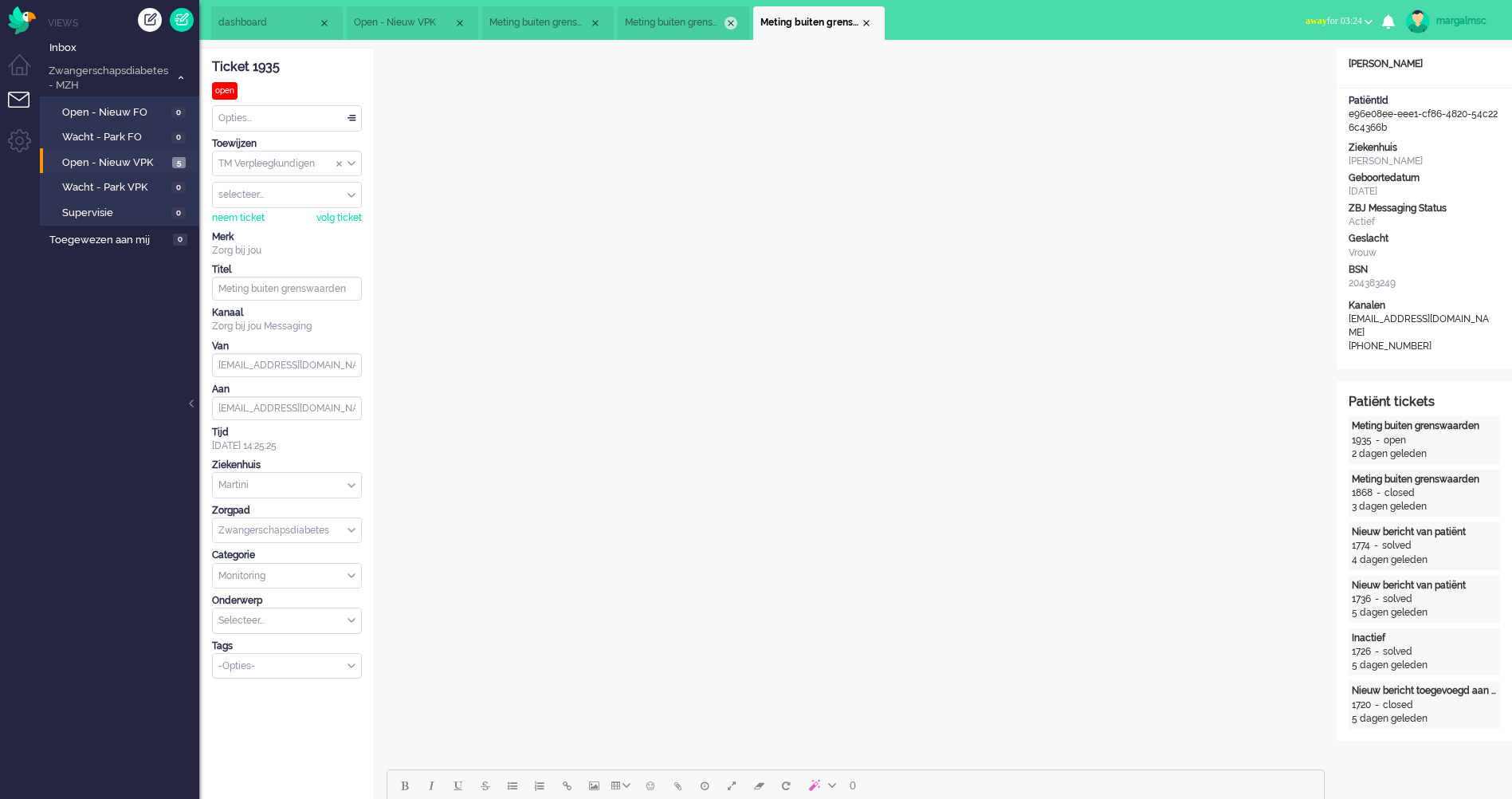 click at bounding box center (731, 23) 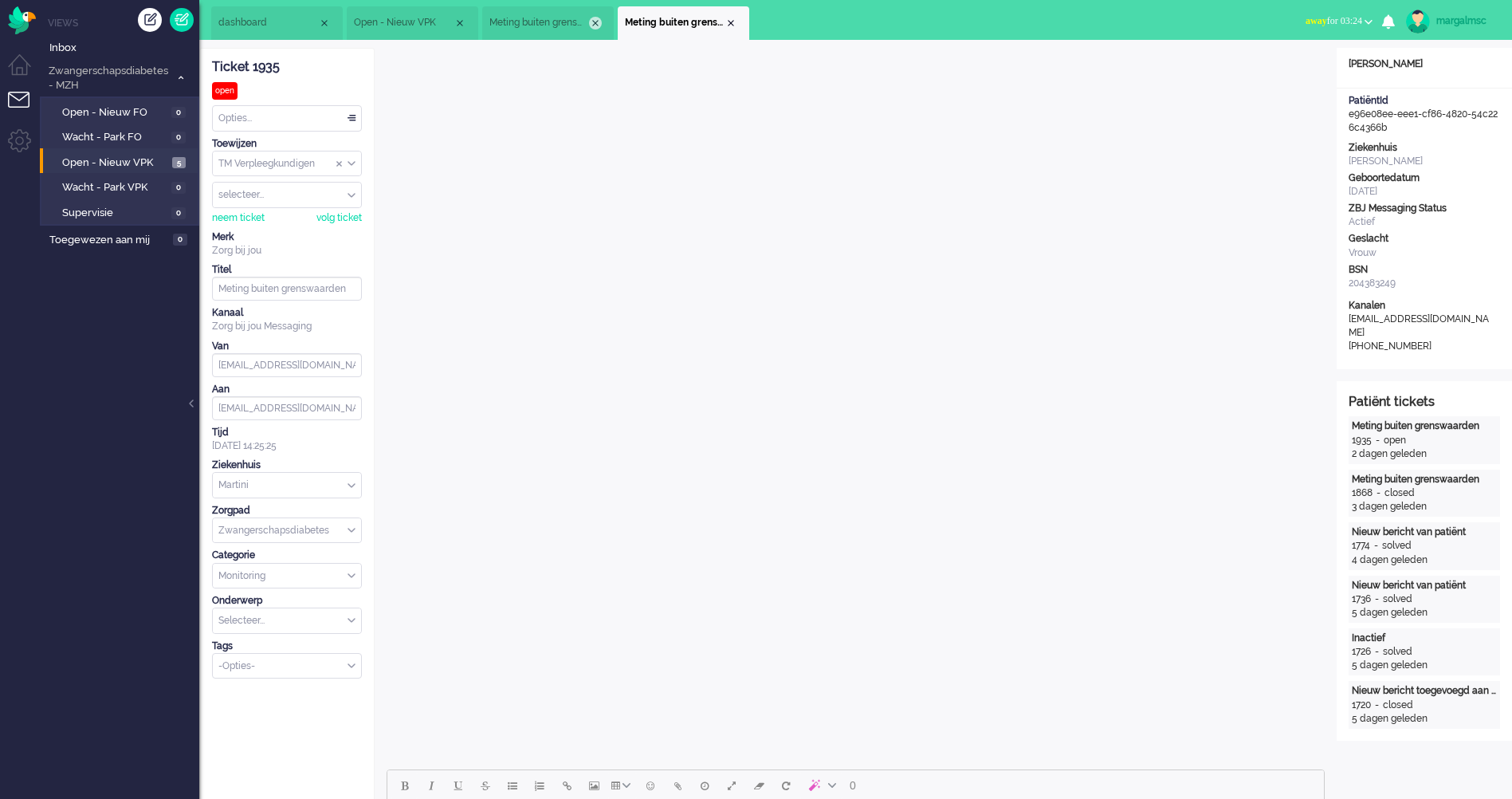 click at bounding box center [595, 23] 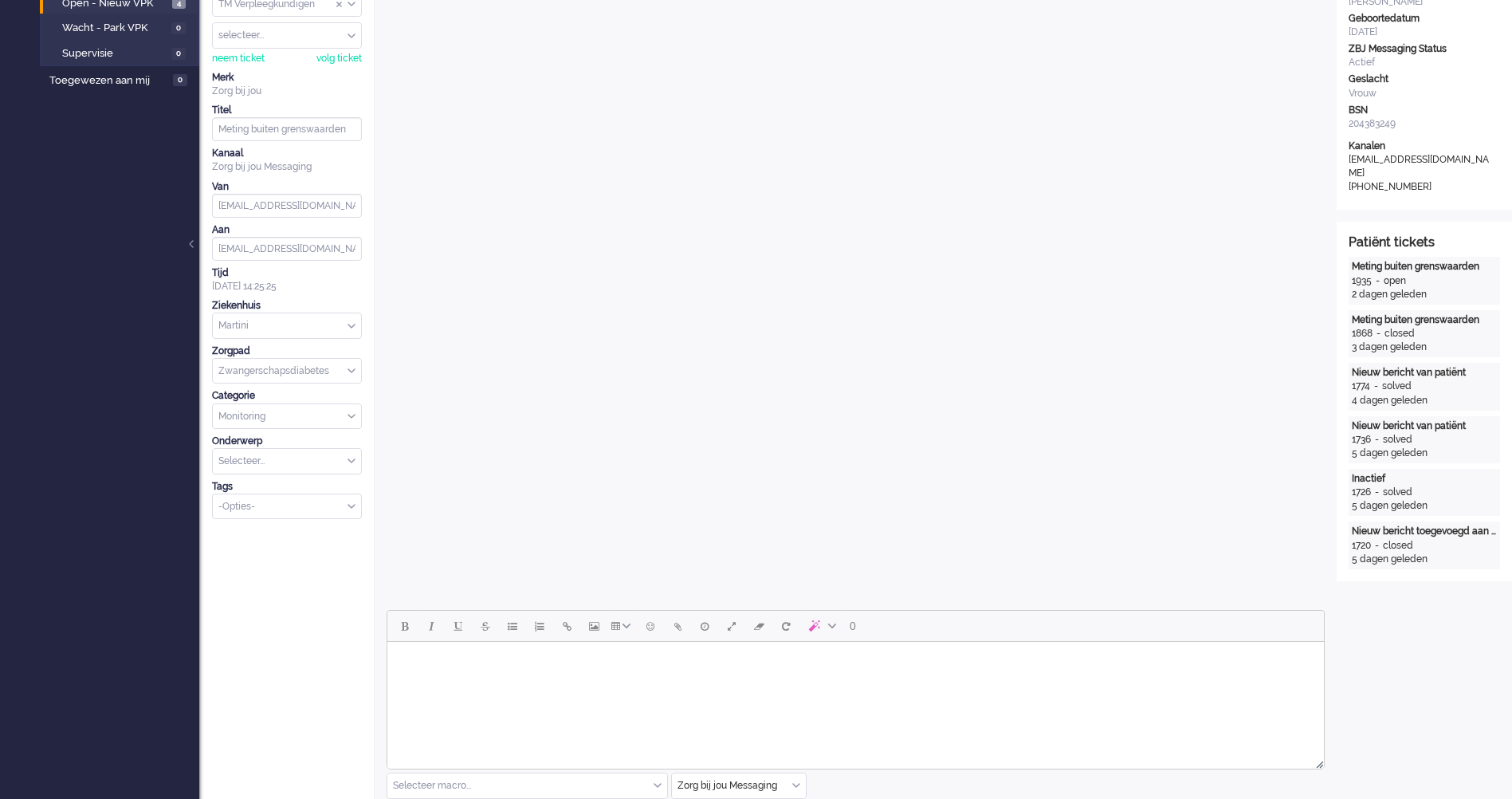 scroll, scrollTop: 0, scrollLeft: 0, axis: both 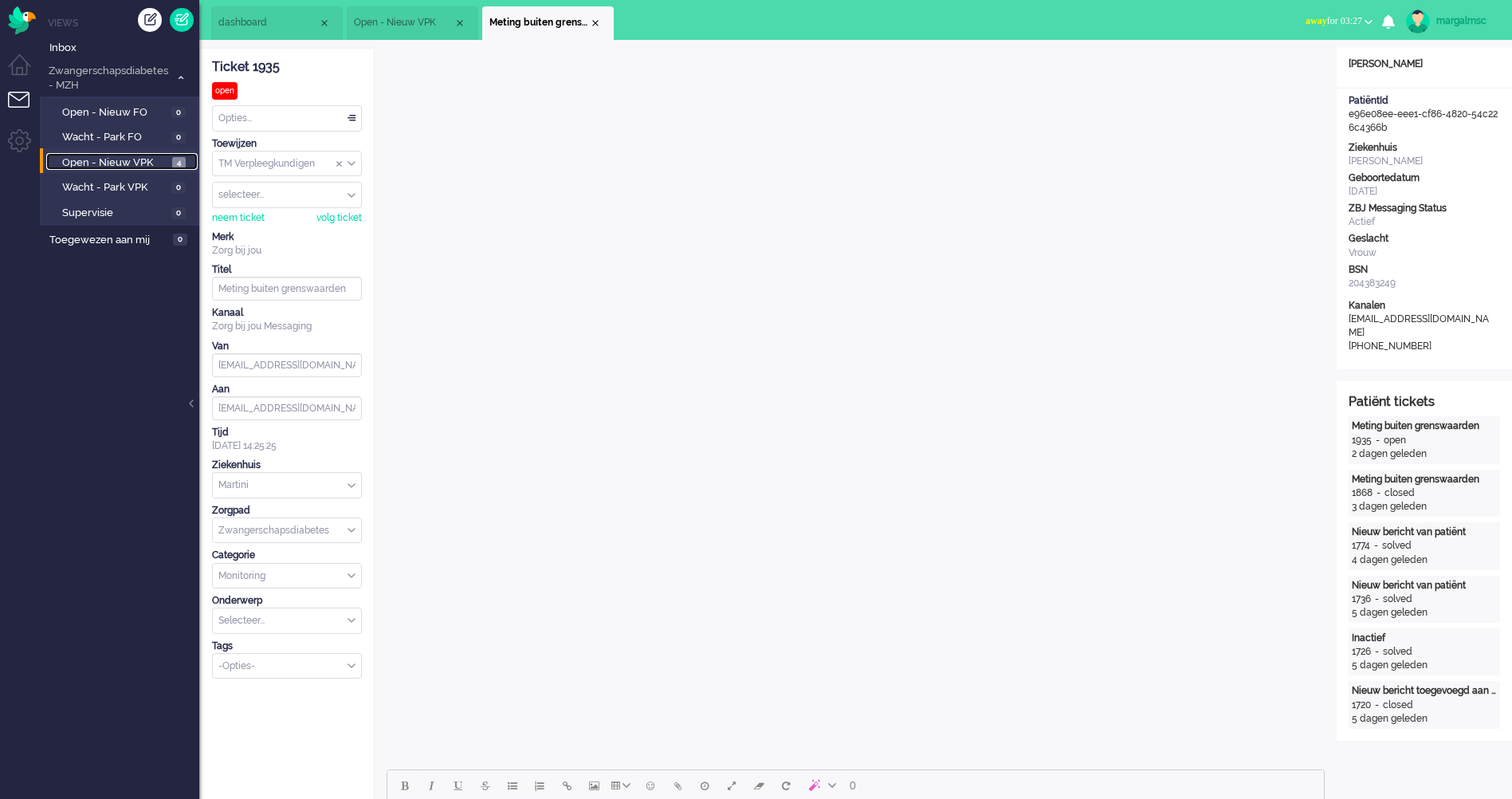 click on "Open - Nieuw VPK" at bounding box center (115, 163) 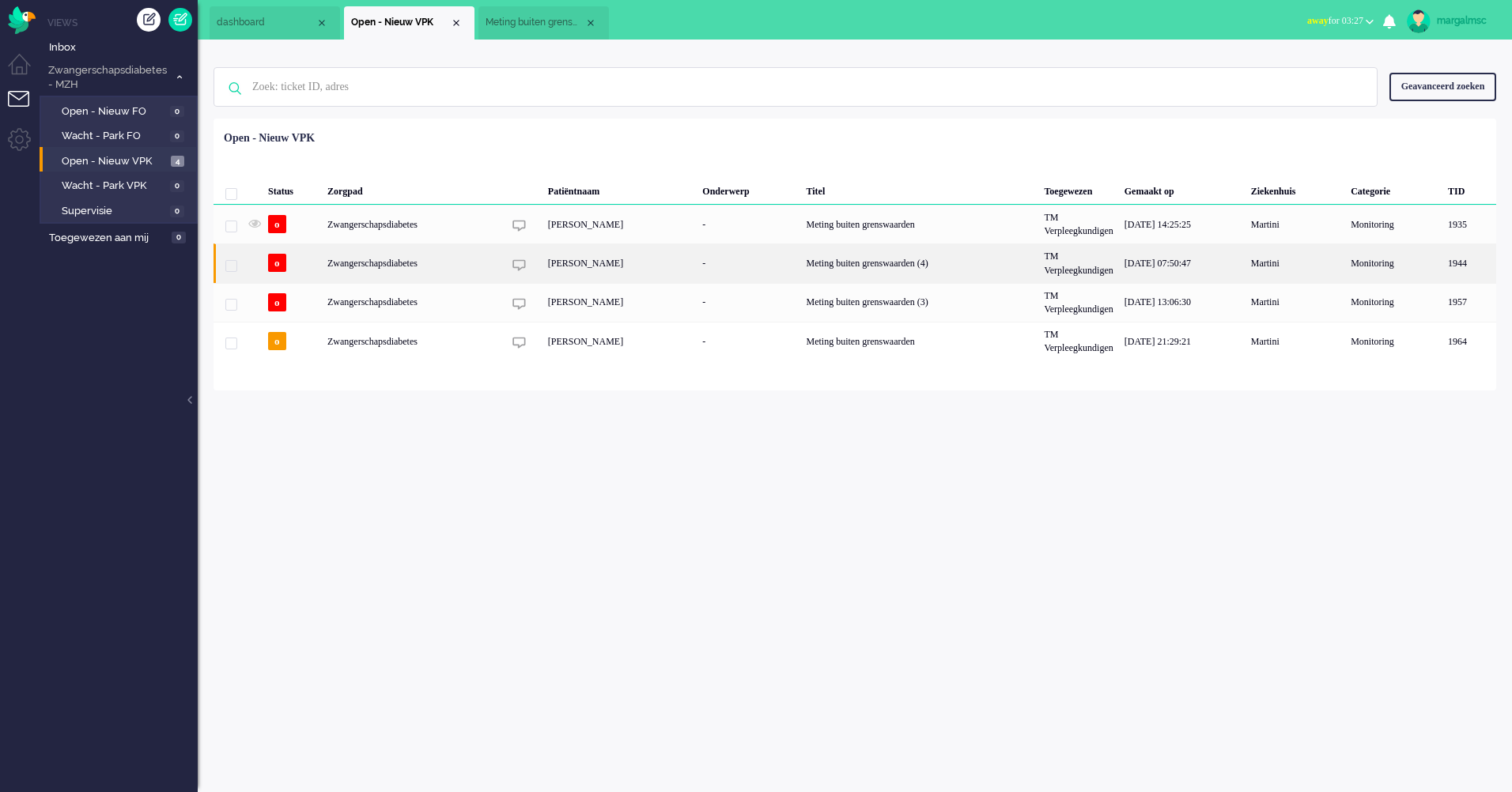 click on "[PERSON_NAME]" 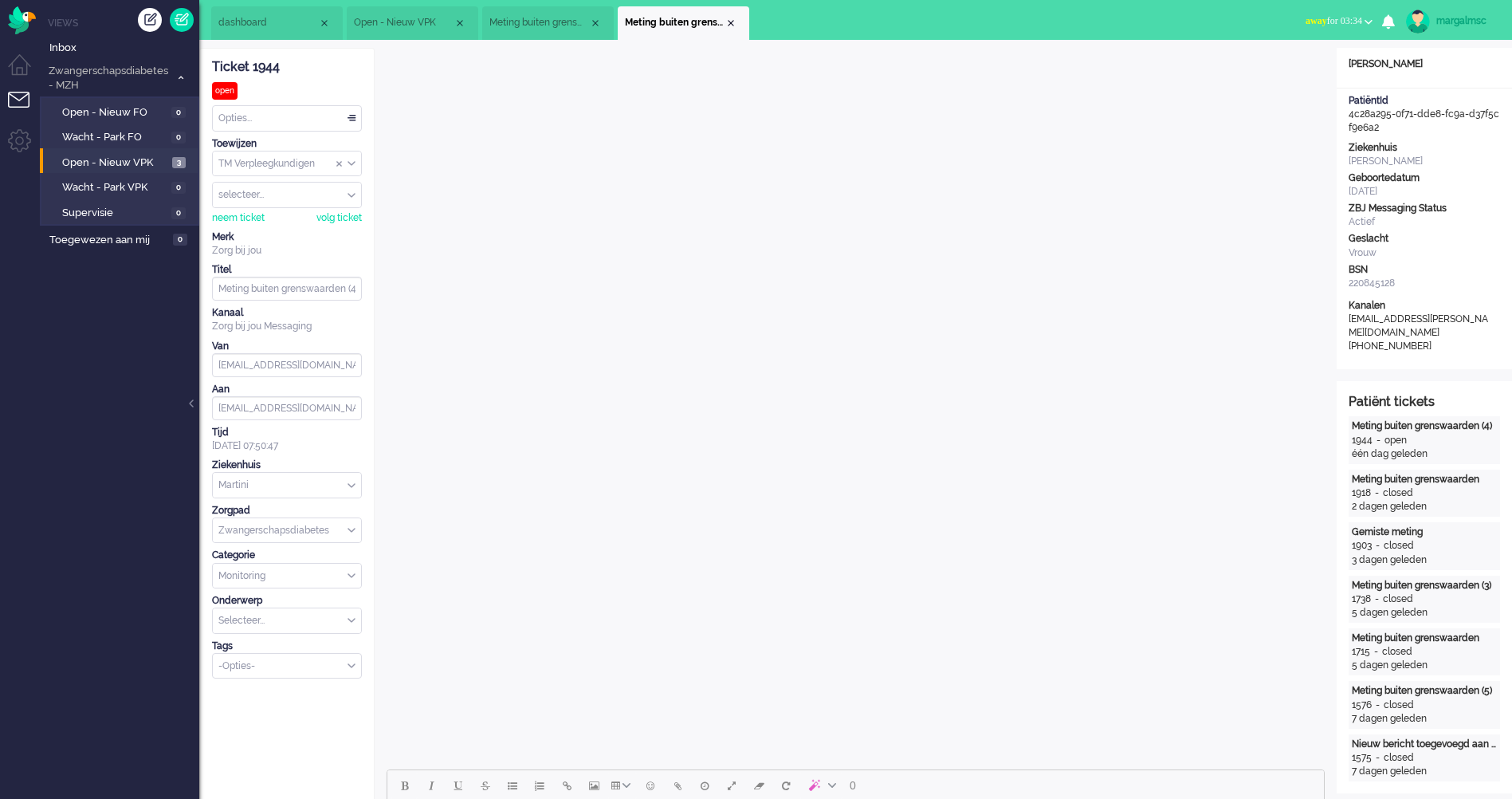 scroll, scrollTop: 0, scrollLeft: 0, axis: both 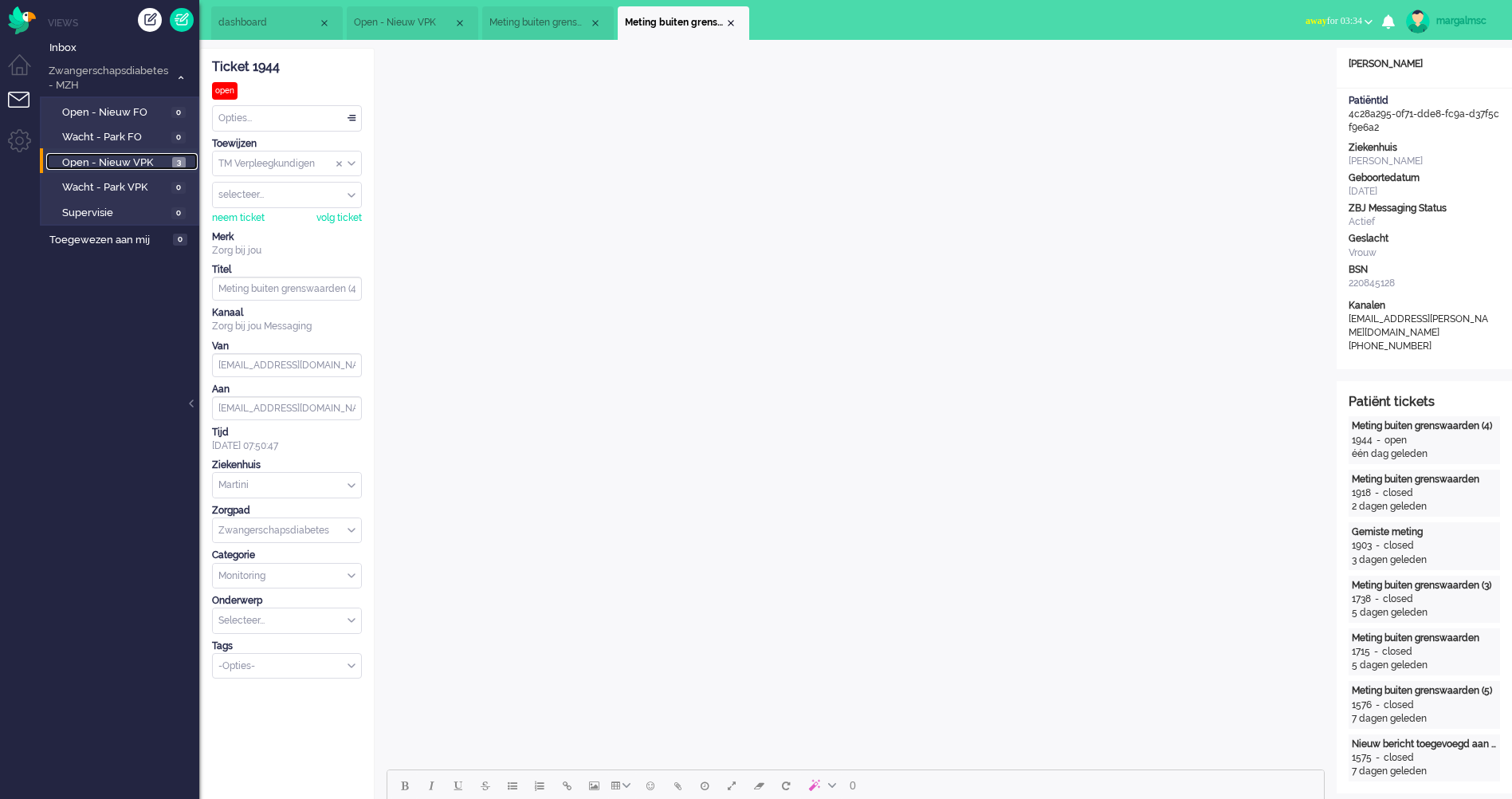click on "Open - Nieuw VPK" at bounding box center (115, 163) 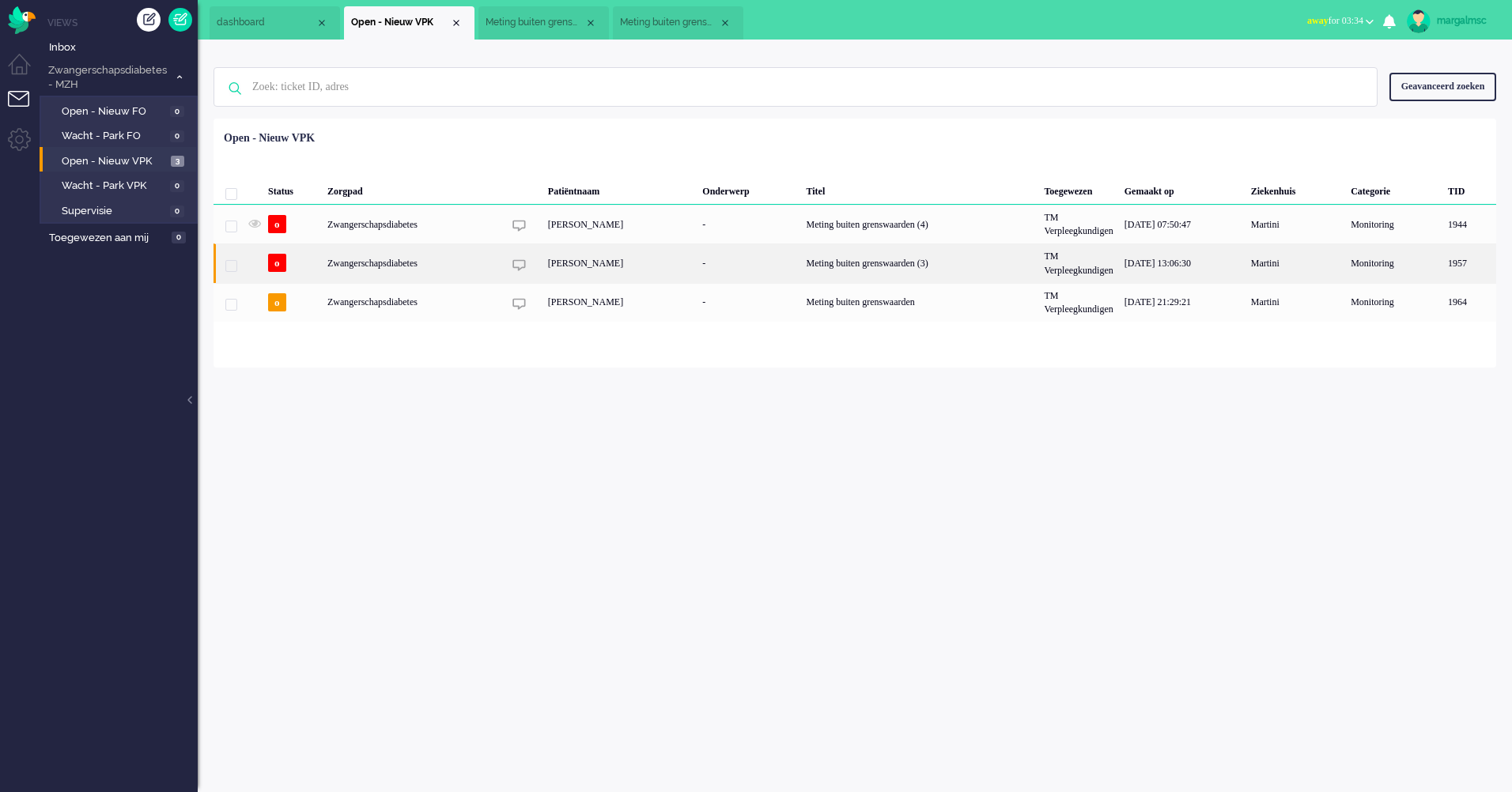 click on "[PERSON_NAME]" 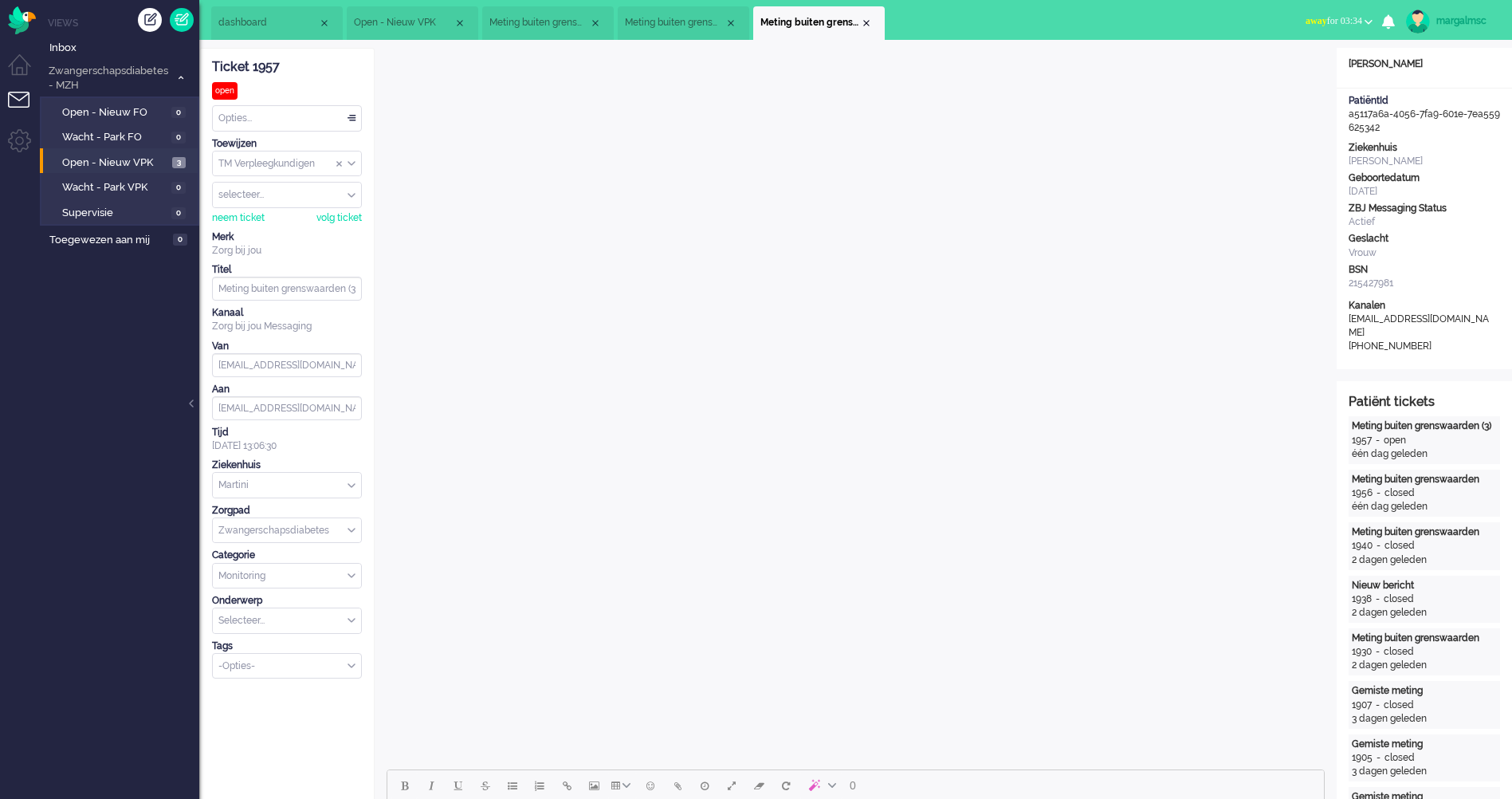 scroll, scrollTop: 0, scrollLeft: 0, axis: both 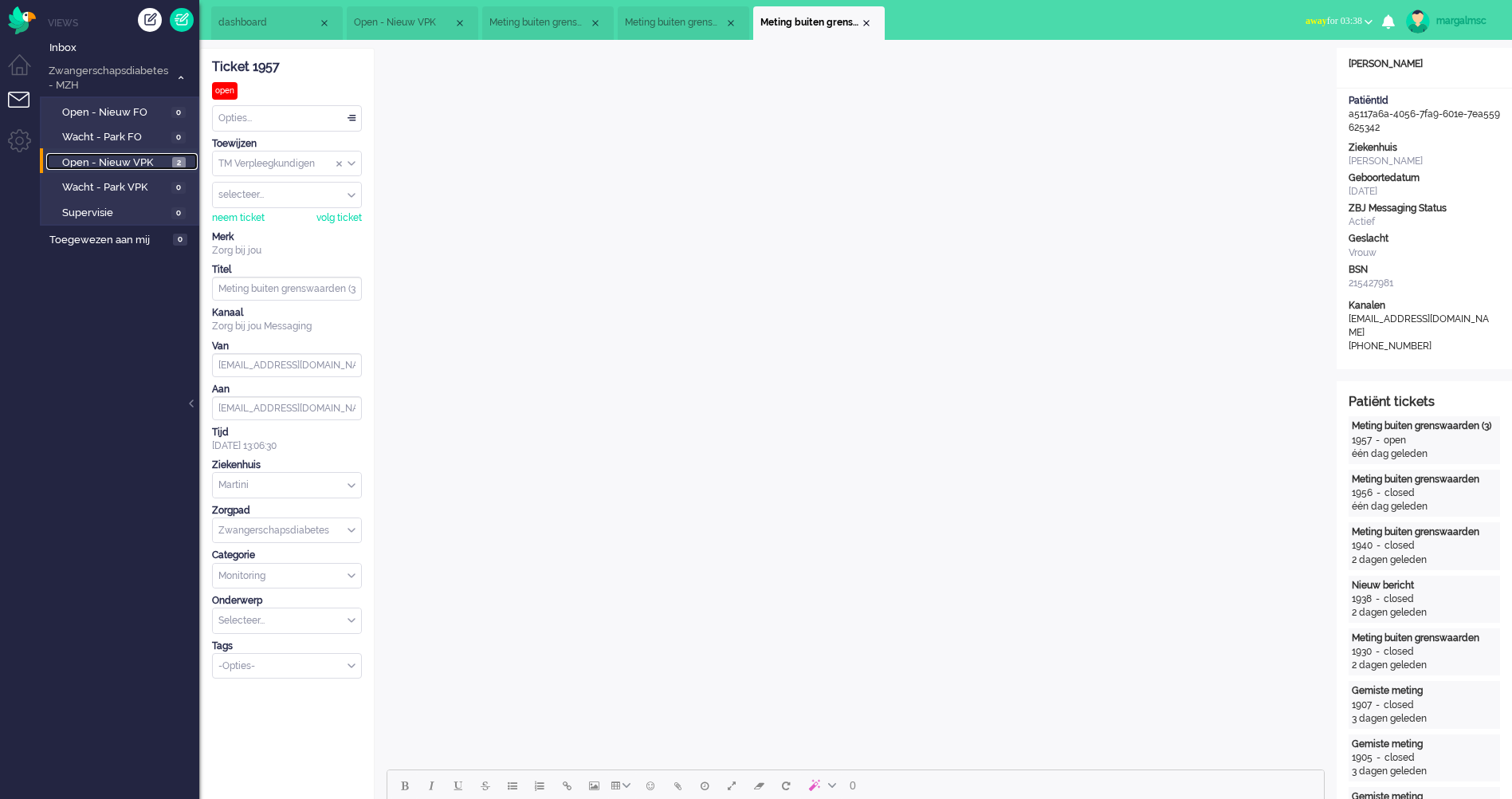 click on "Open - Nieuw VPK" at bounding box center [115, 163] 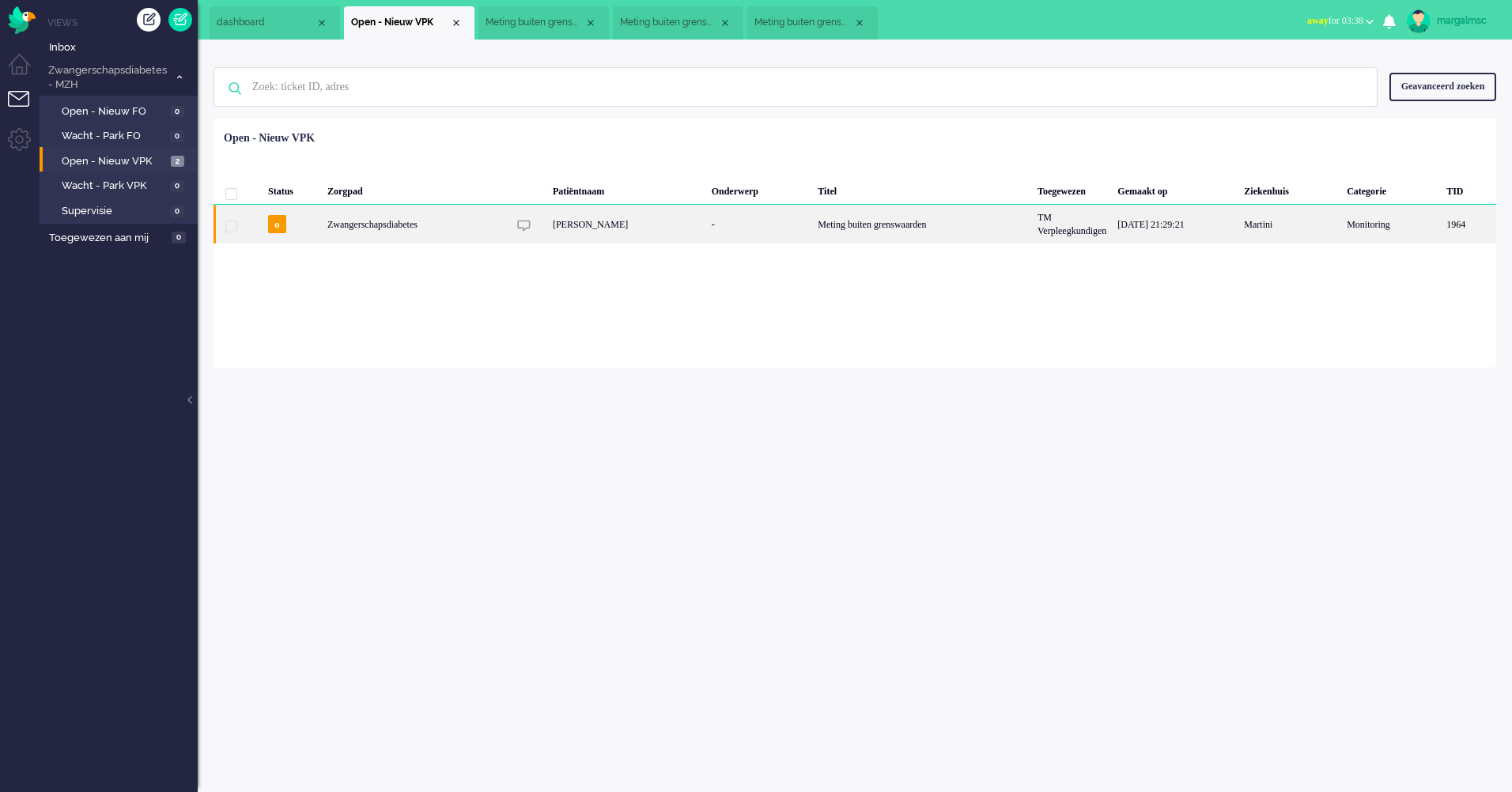 click on "Zwangerschapsdiabetes" 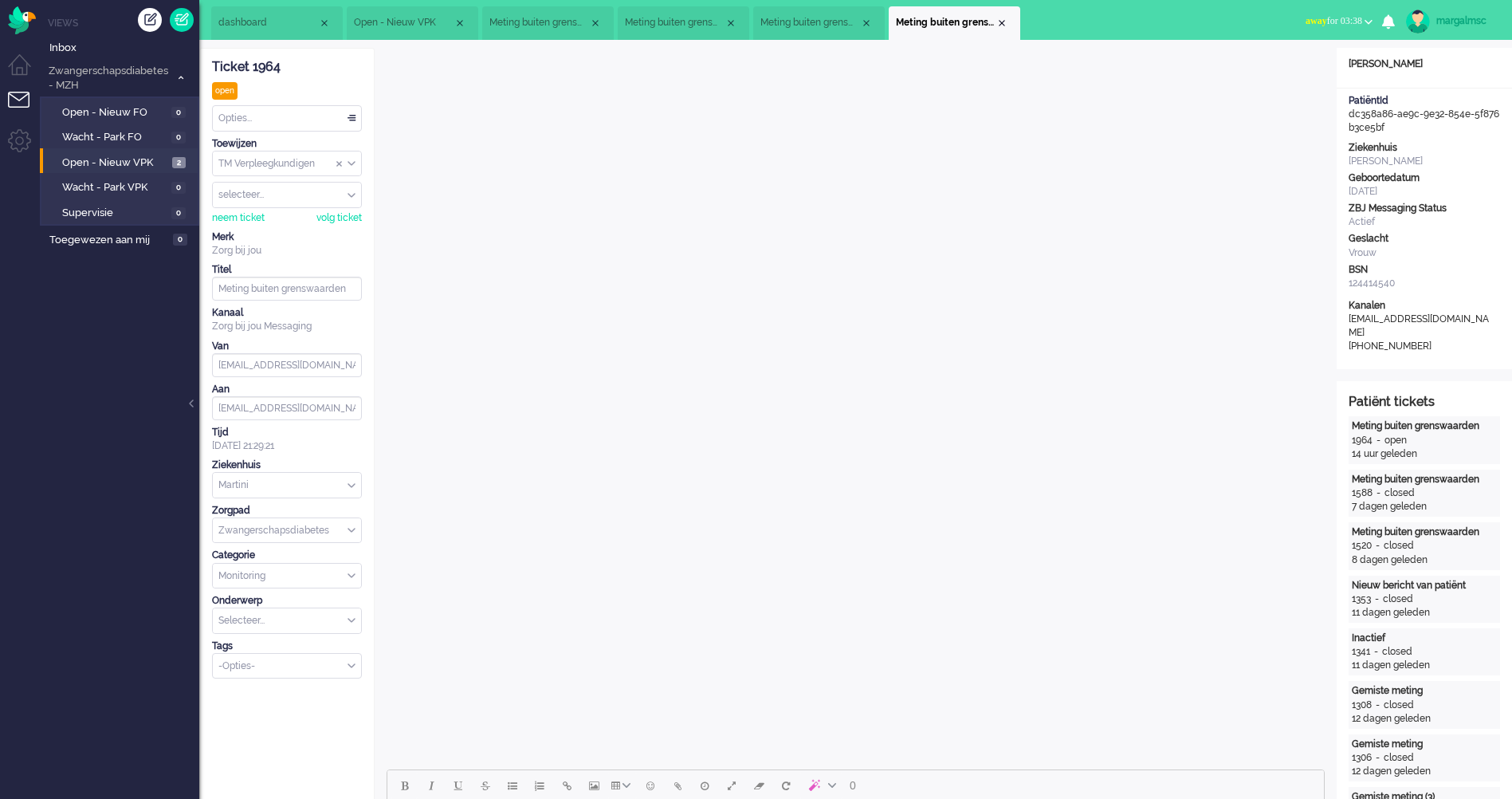 scroll, scrollTop: 0, scrollLeft: 0, axis: both 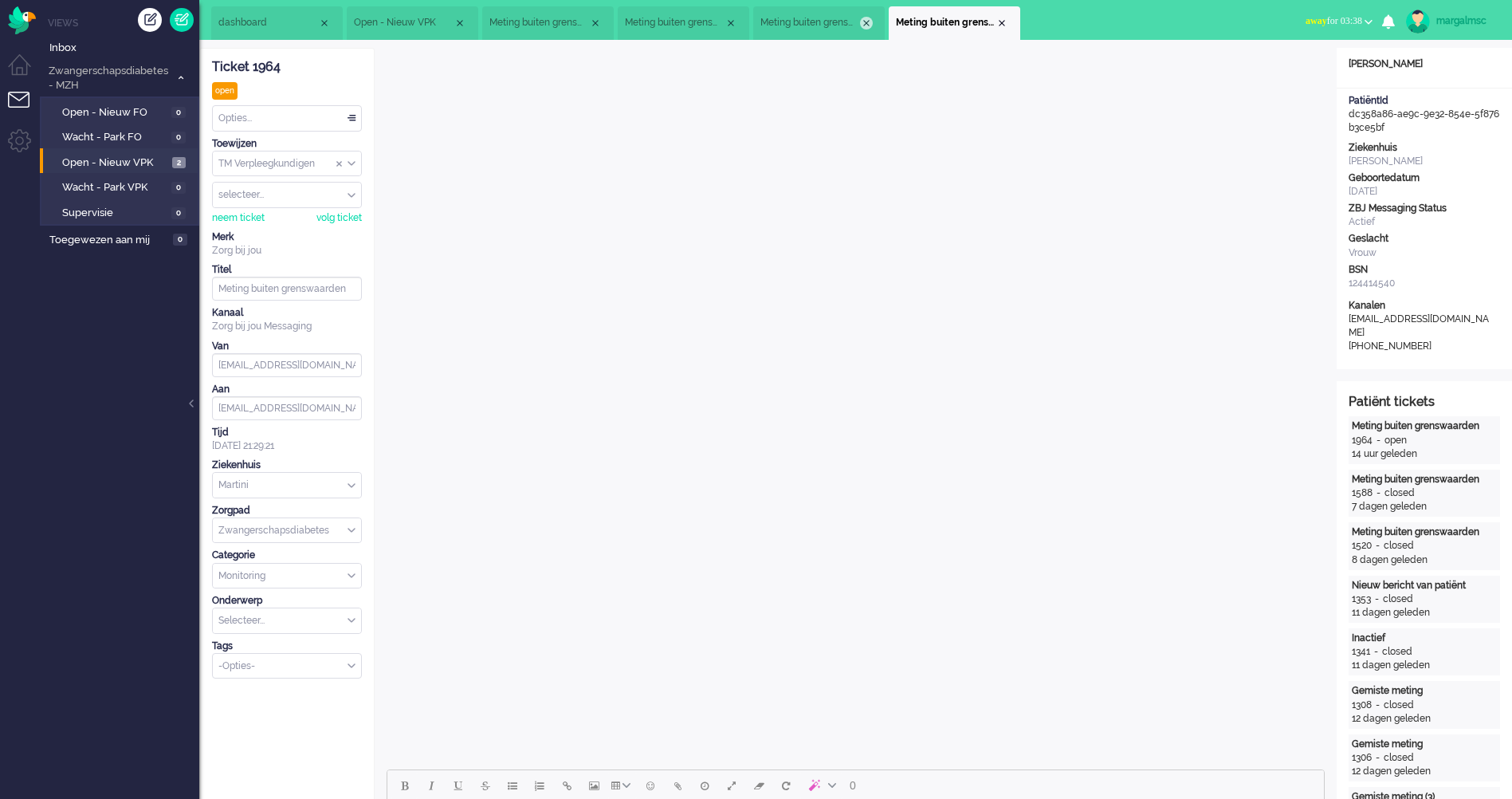 click at bounding box center (866, 23) 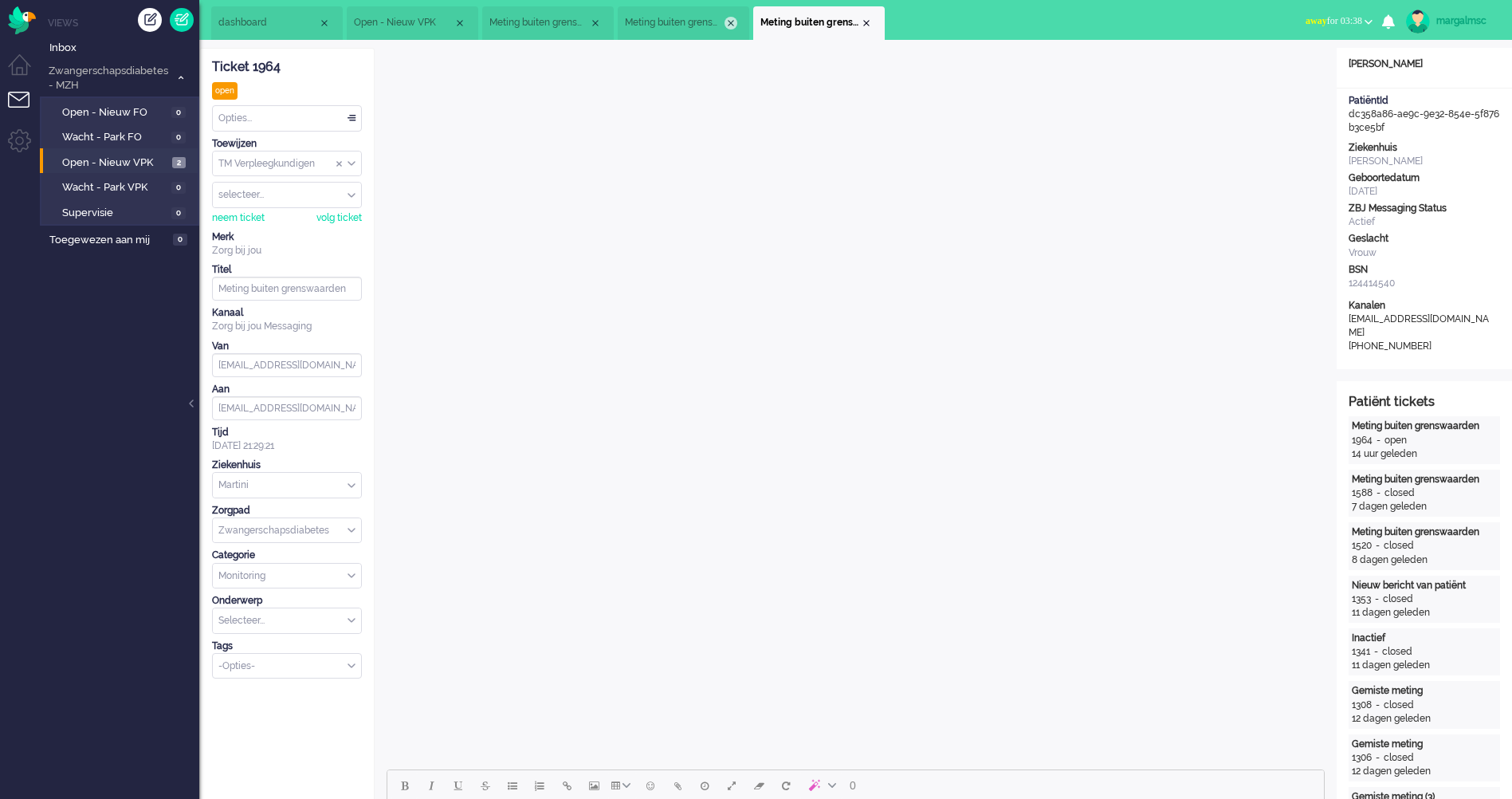 click at bounding box center (731, 23) 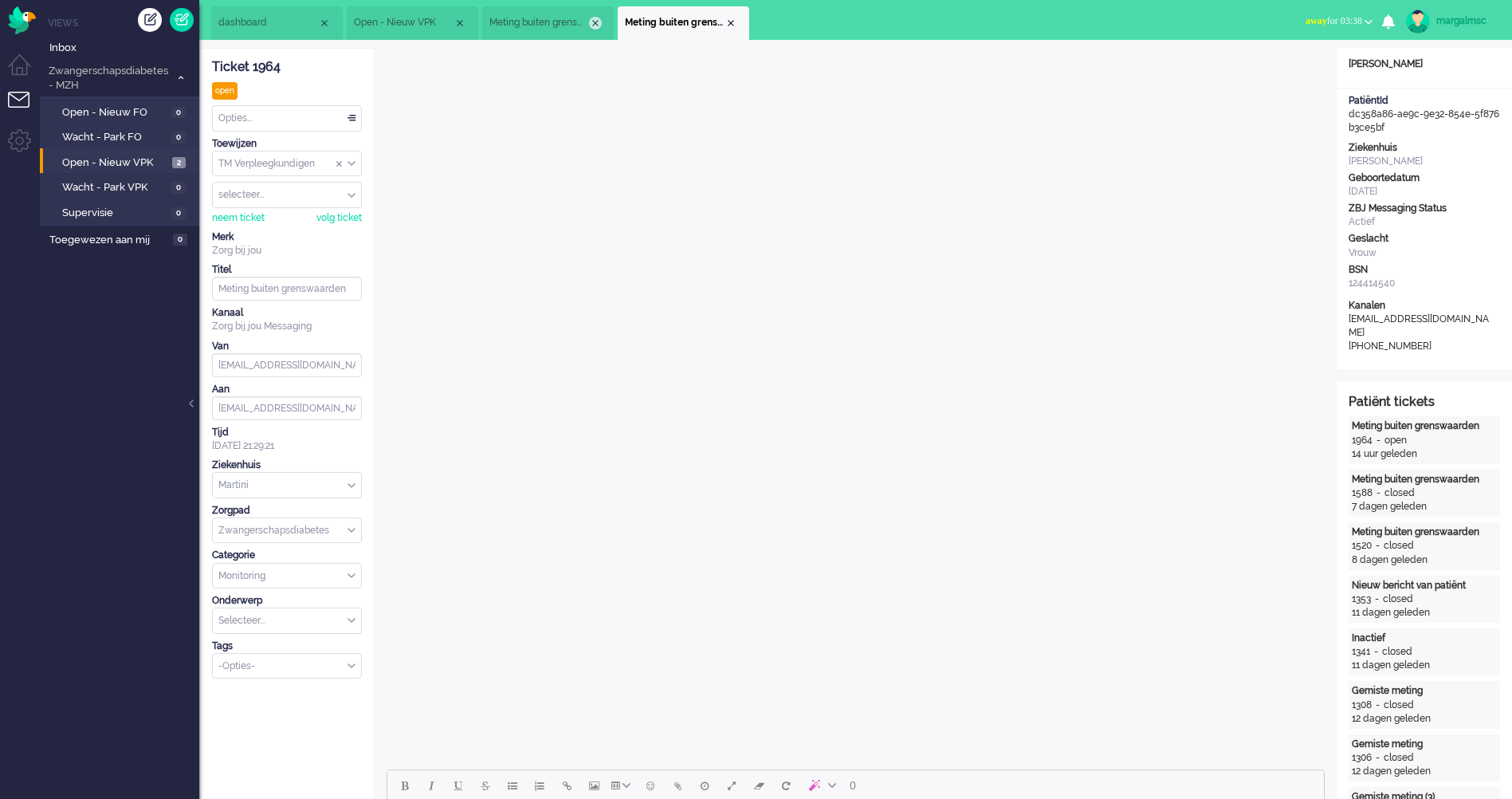 click at bounding box center [595, 23] 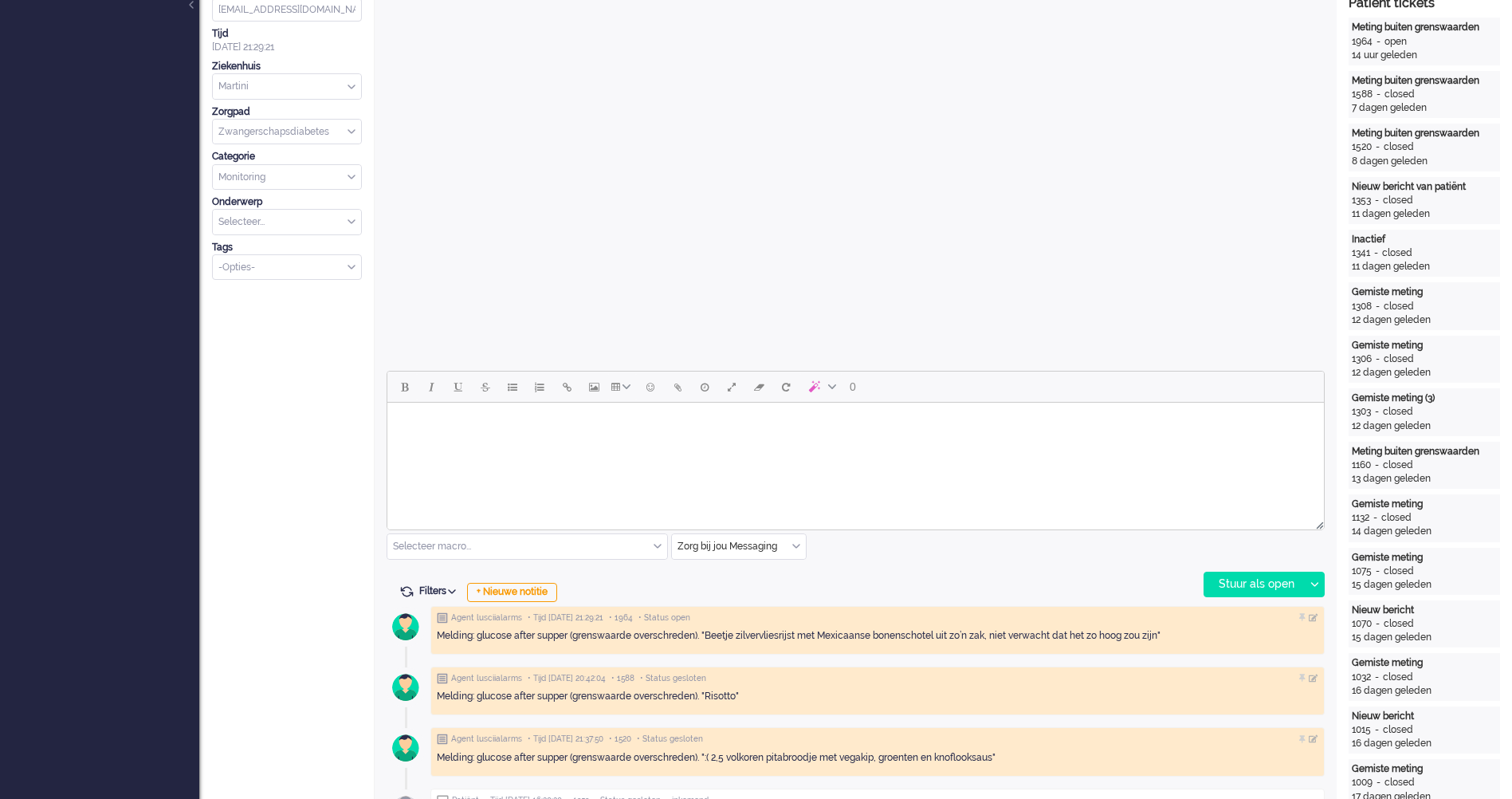 scroll, scrollTop: 239, scrollLeft: 0, axis: vertical 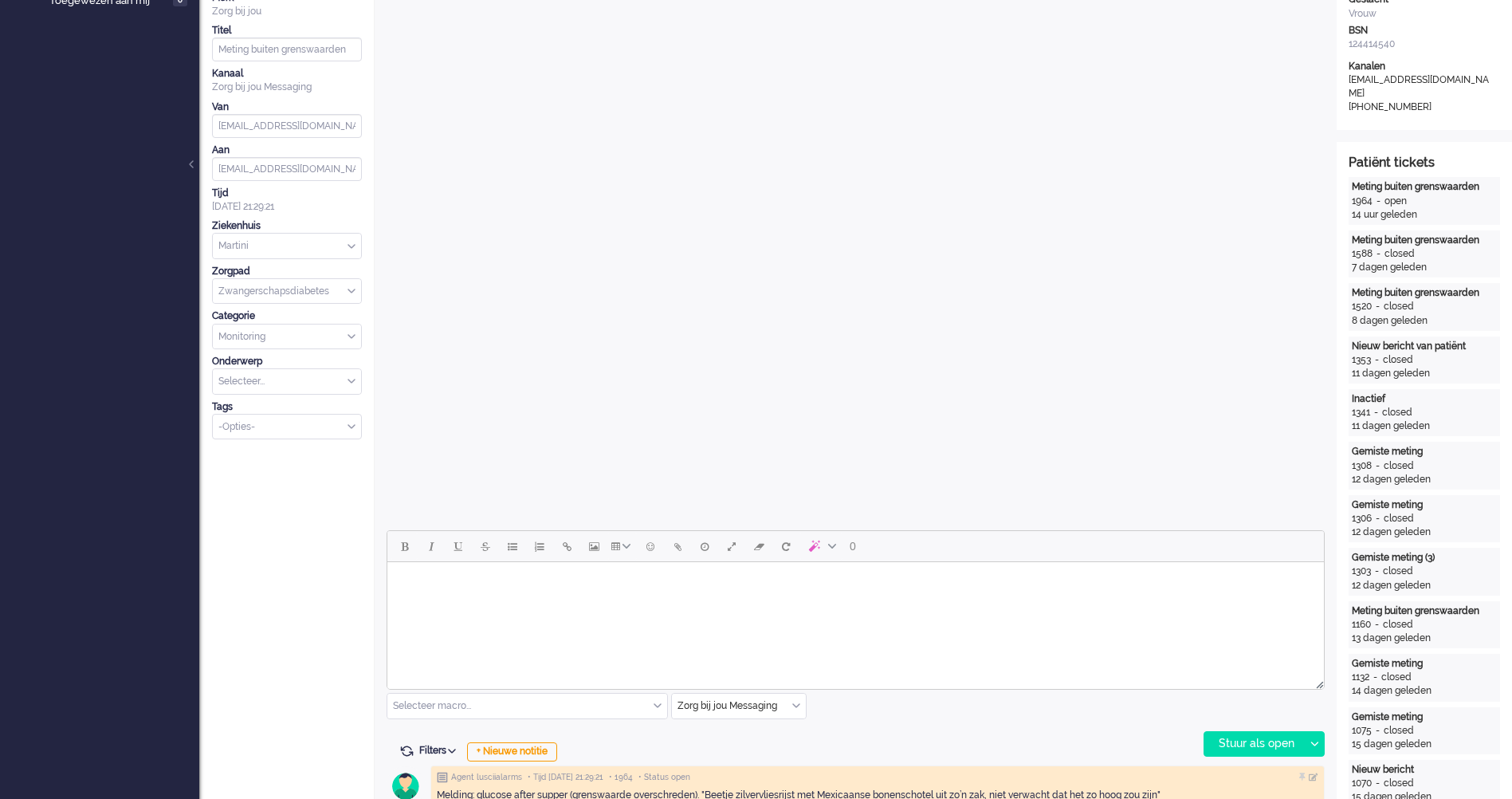click at bounding box center [855, 582] 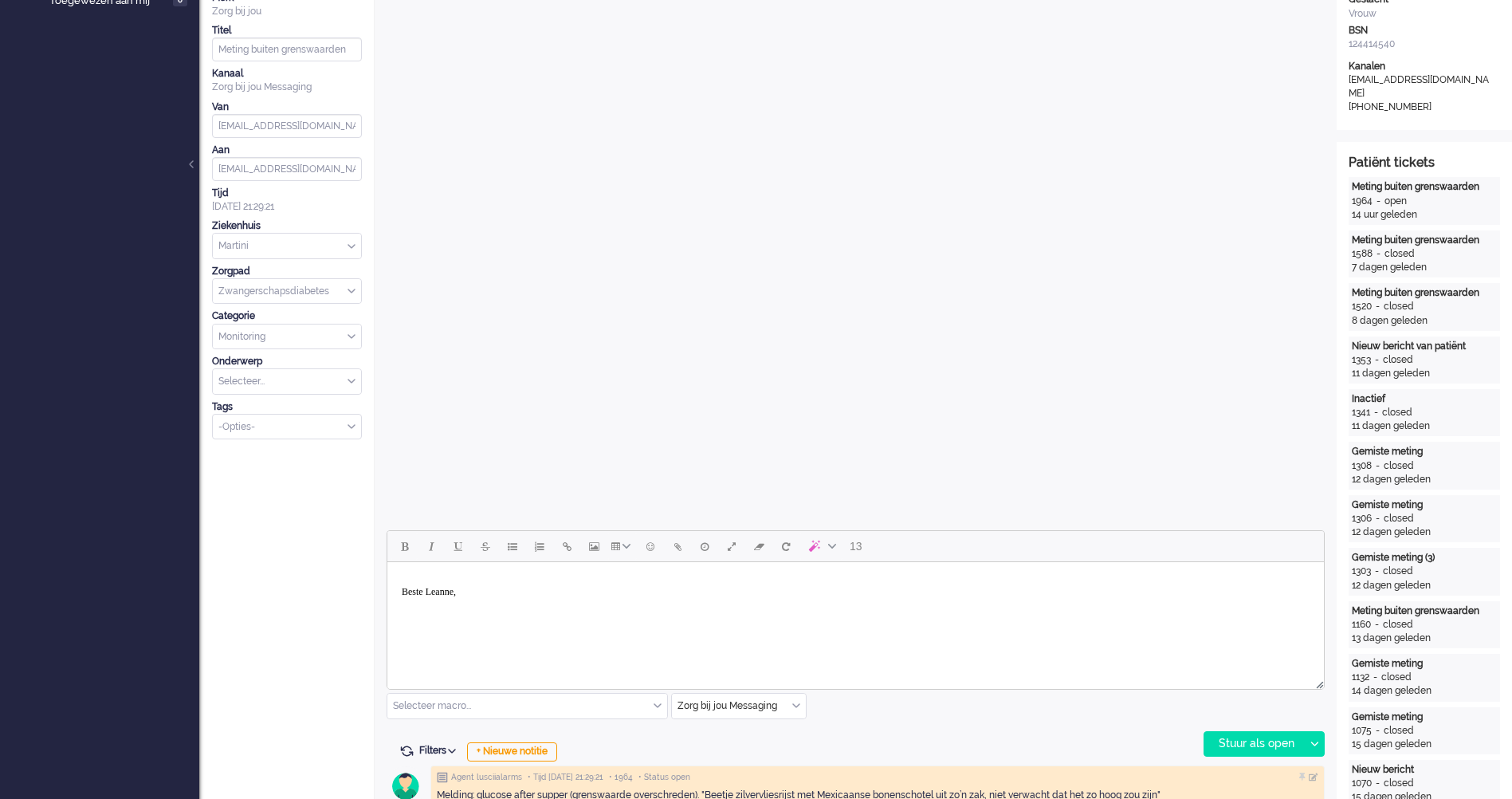 scroll, scrollTop: 319, scrollLeft: 0, axis: vertical 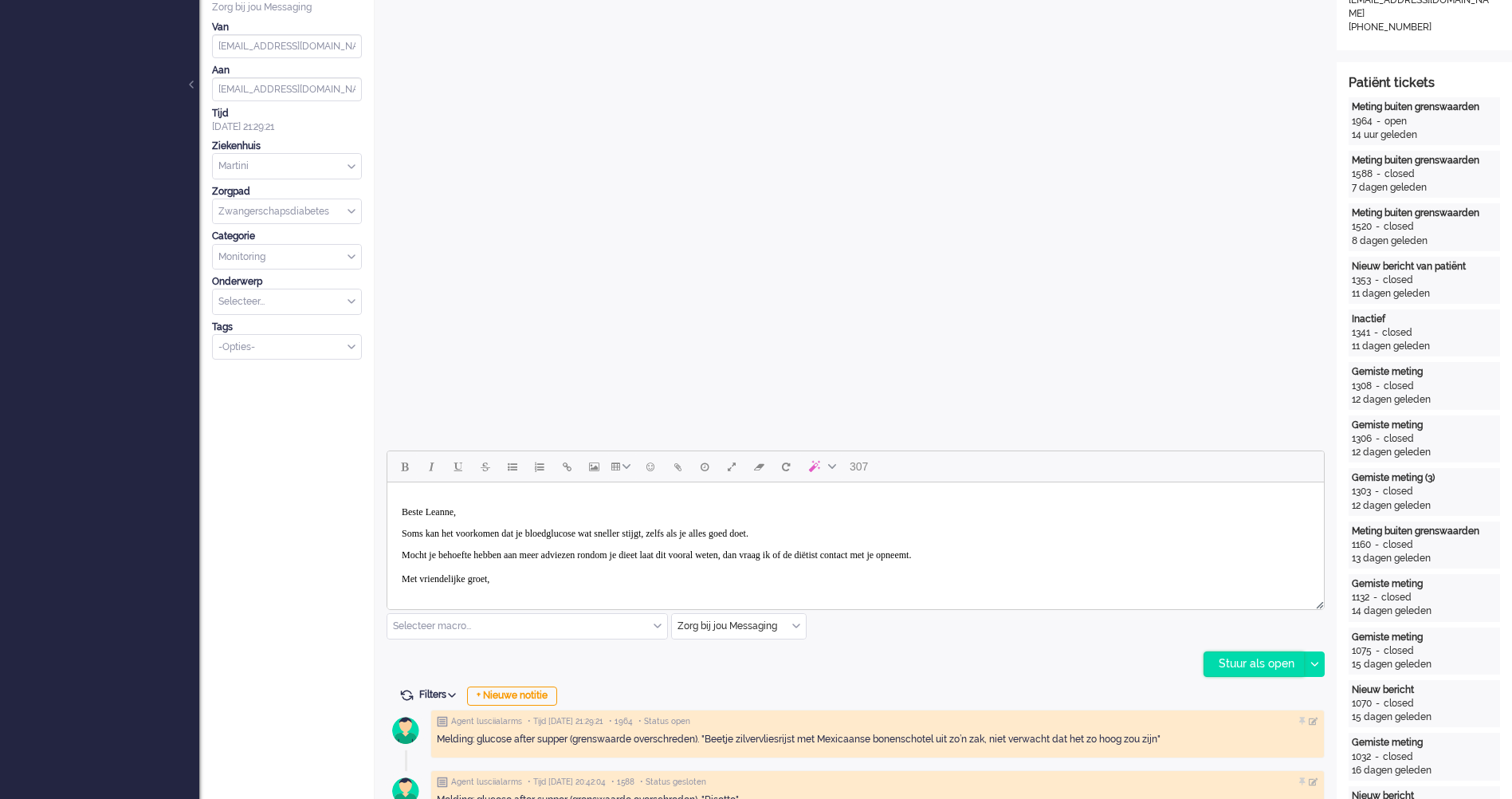 click on "Stuur als open" at bounding box center [1254, 664] 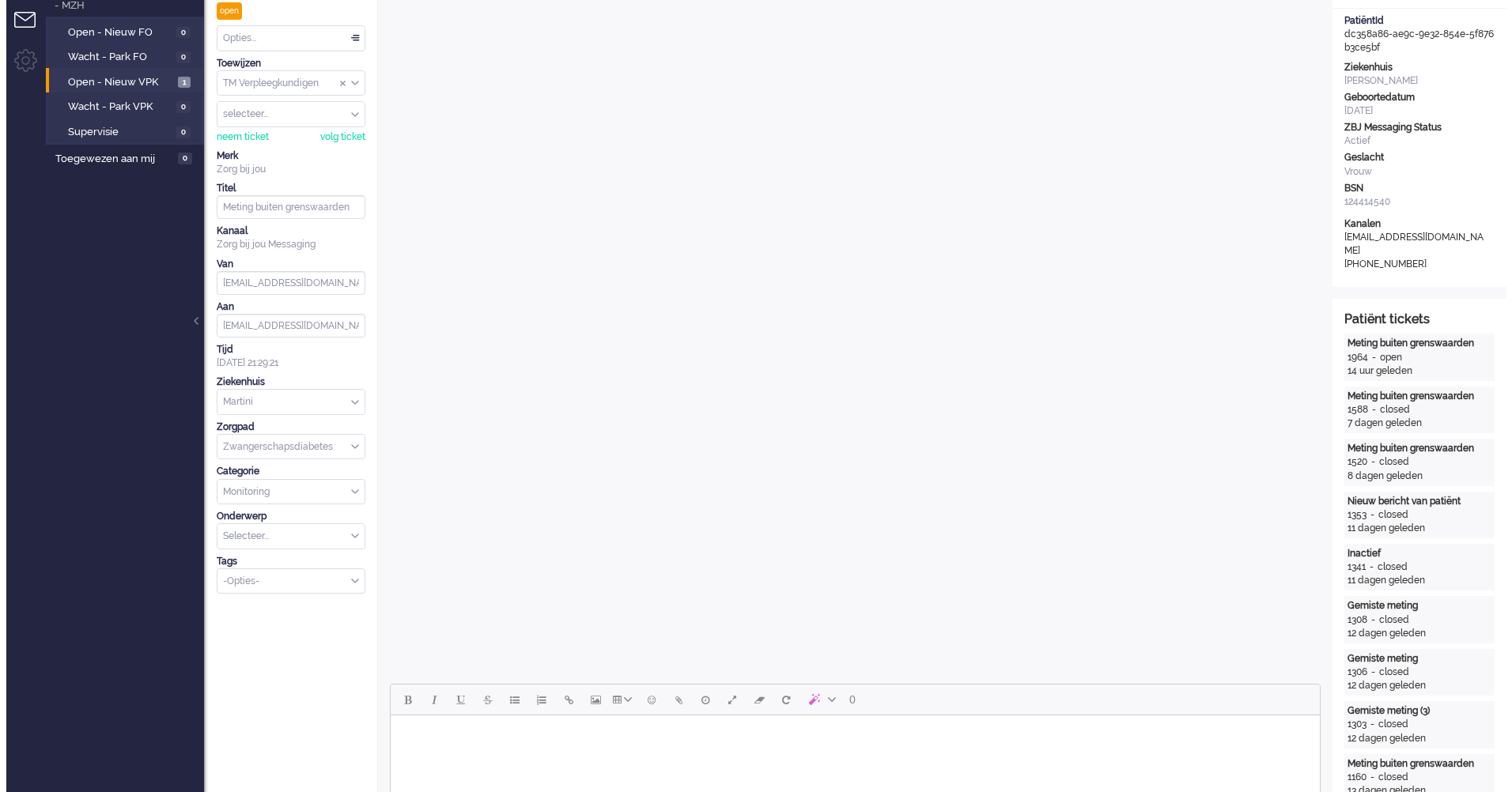 scroll, scrollTop: 0, scrollLeft: 0, axis: both 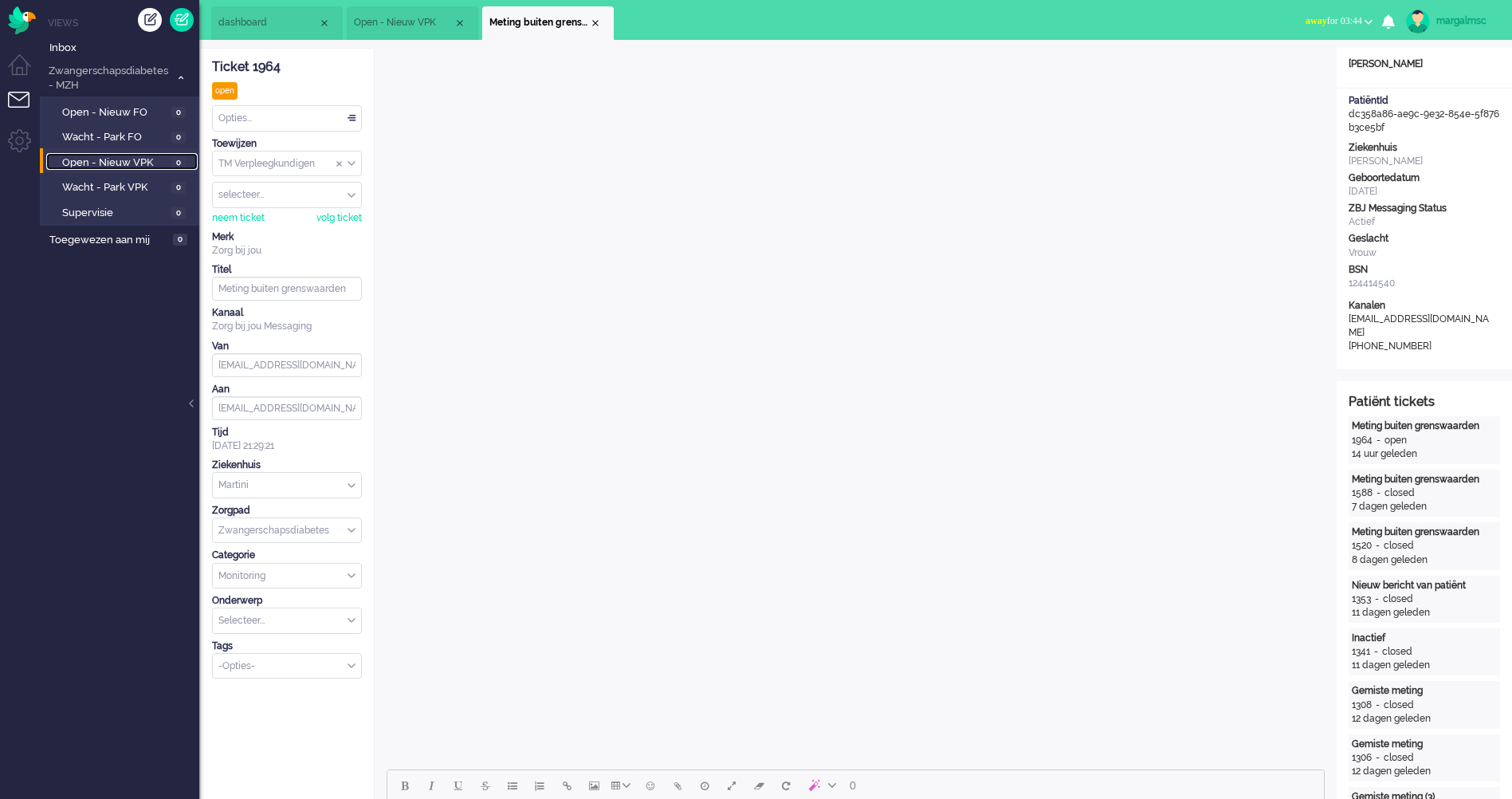 click on "Open - Nieuw VPK" at bounding box center (115, 163) 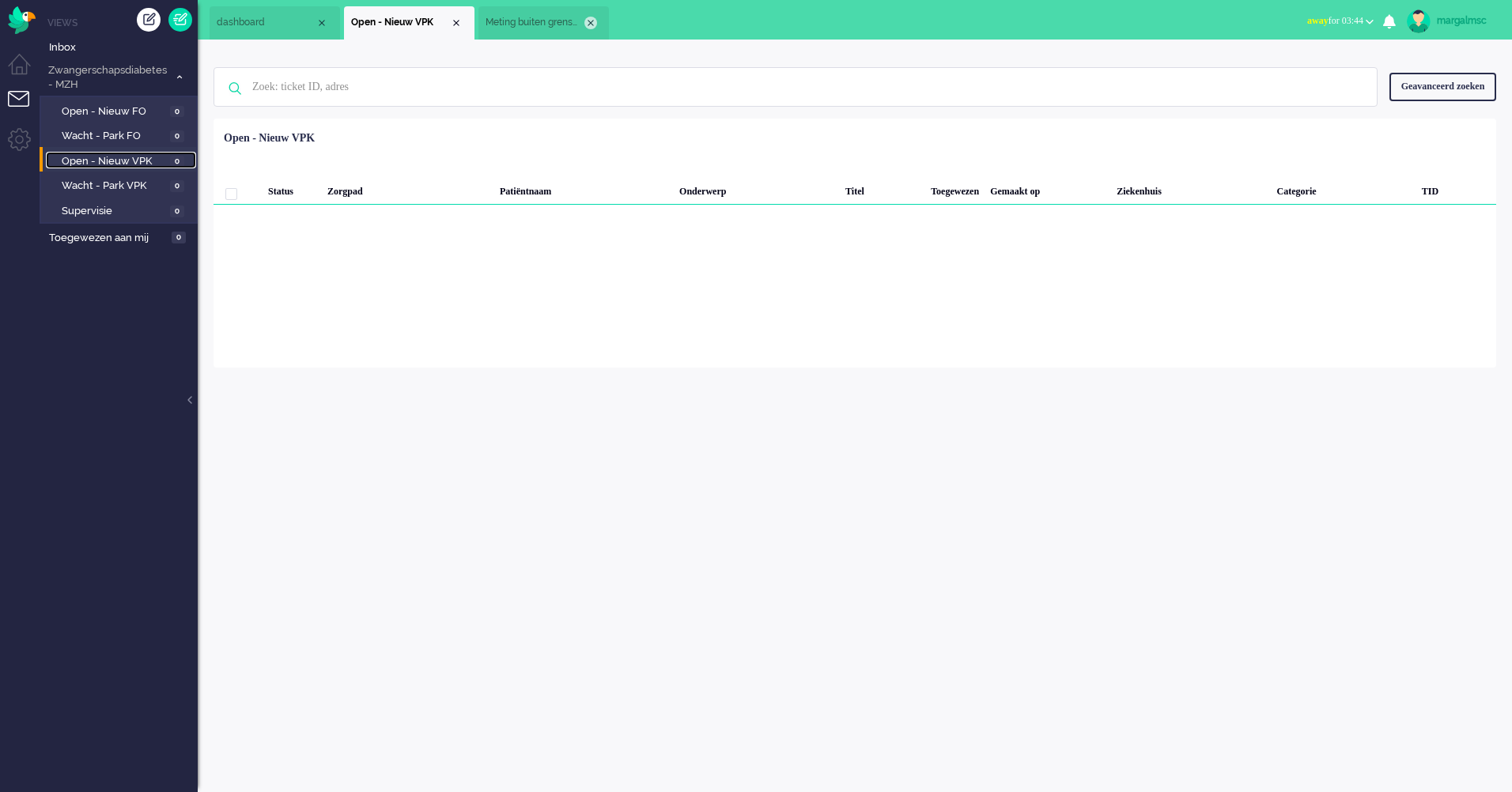 click at bounding box center [591, 23] 